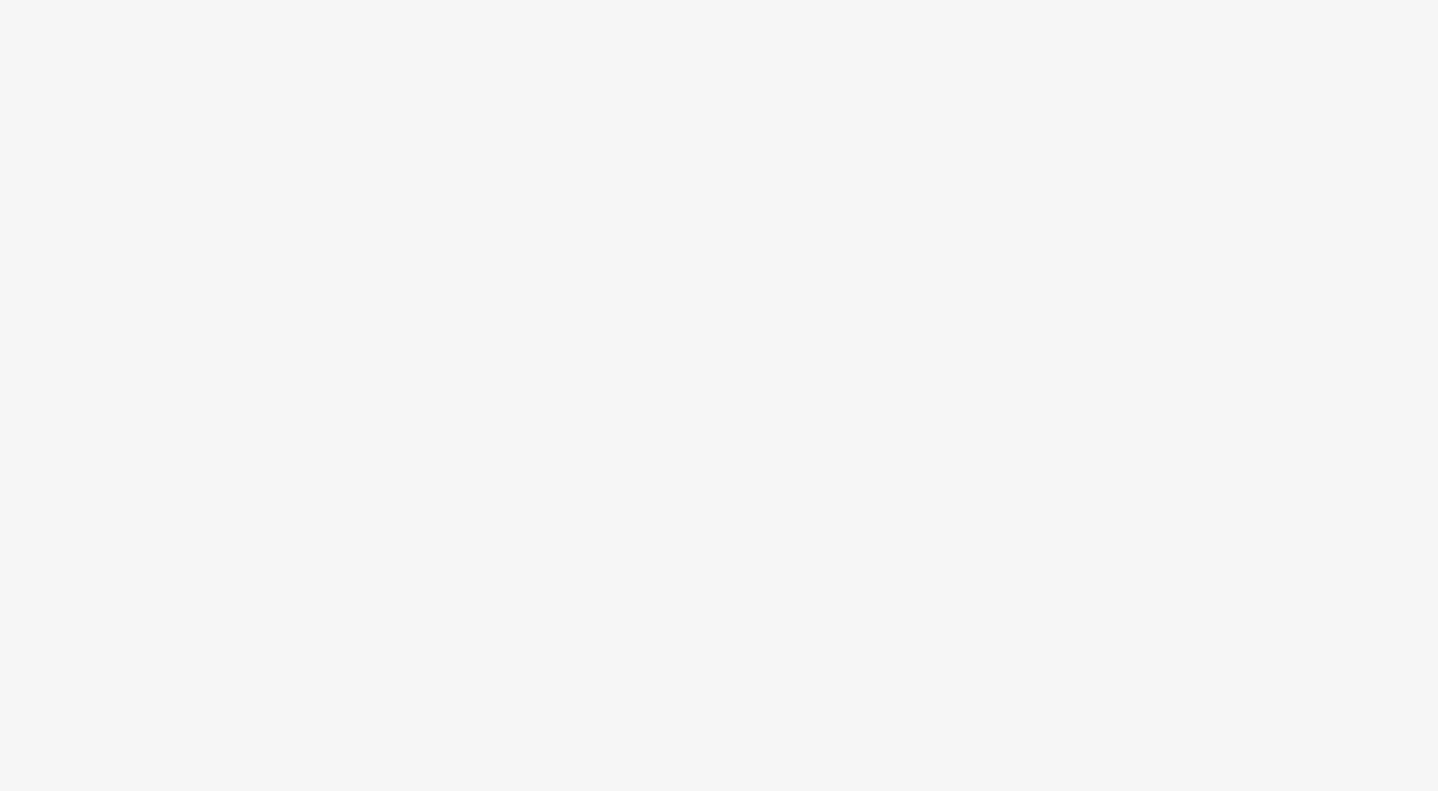 scroll, scrollTop: 0, scrollLeft: 0, axis: both 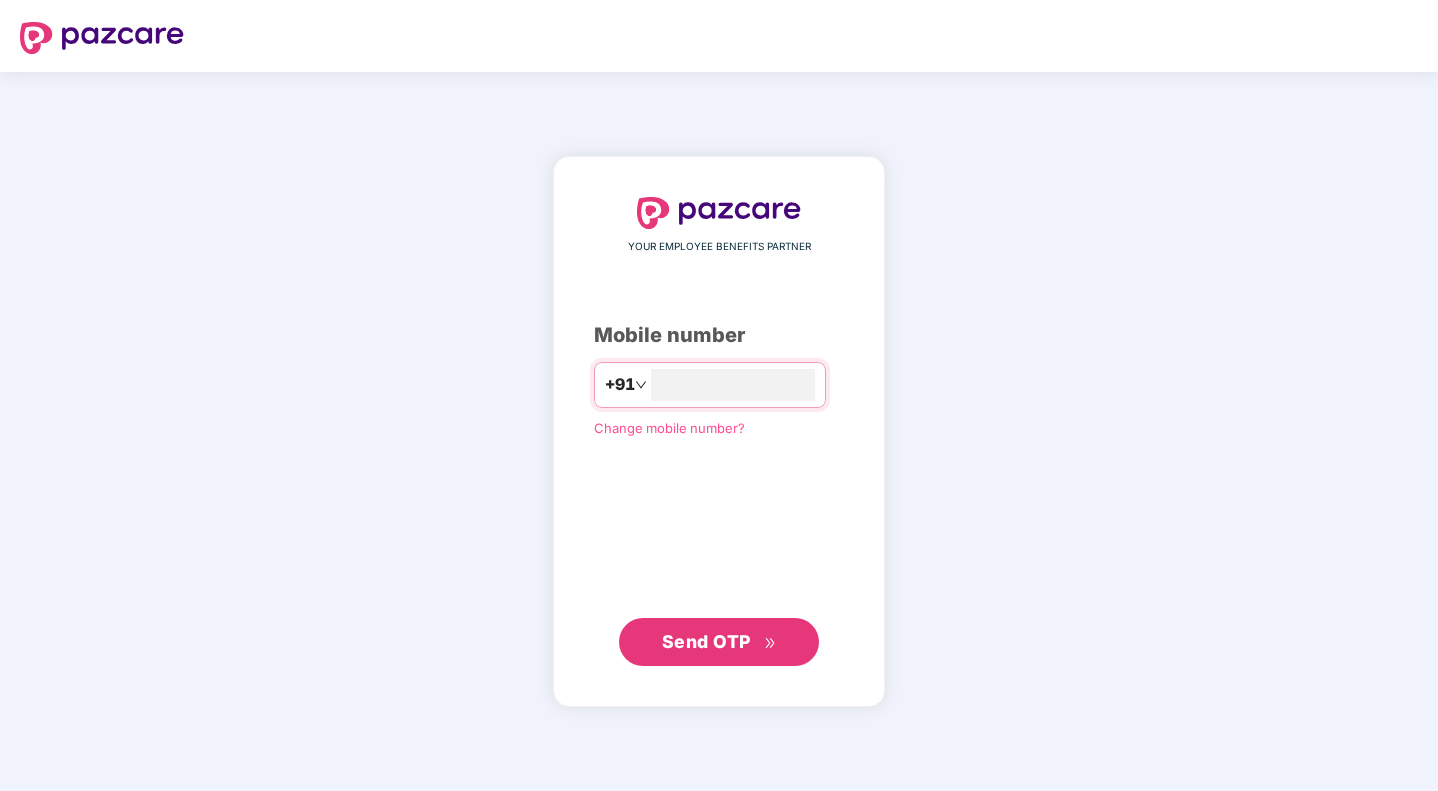 type on "**********" 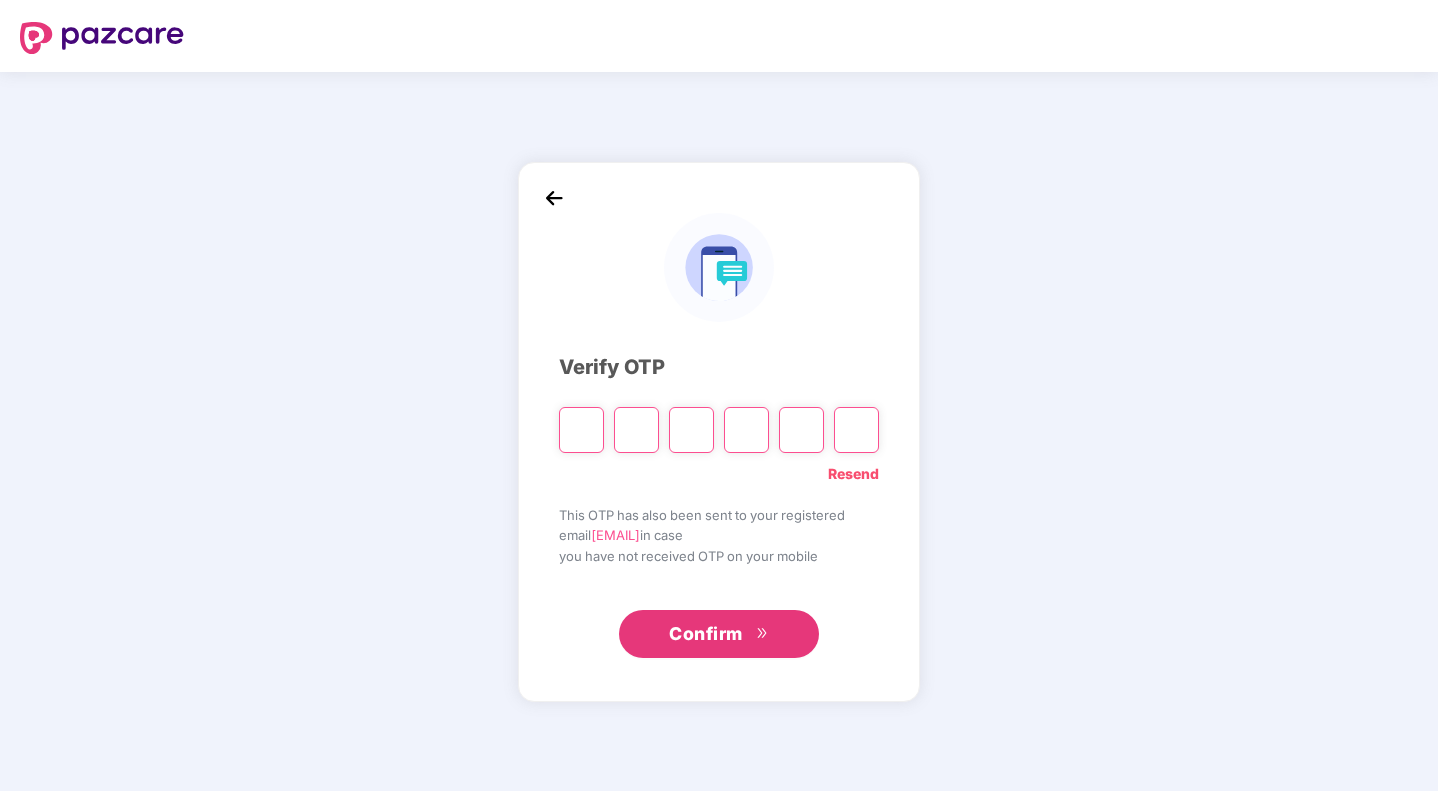 type on "*" 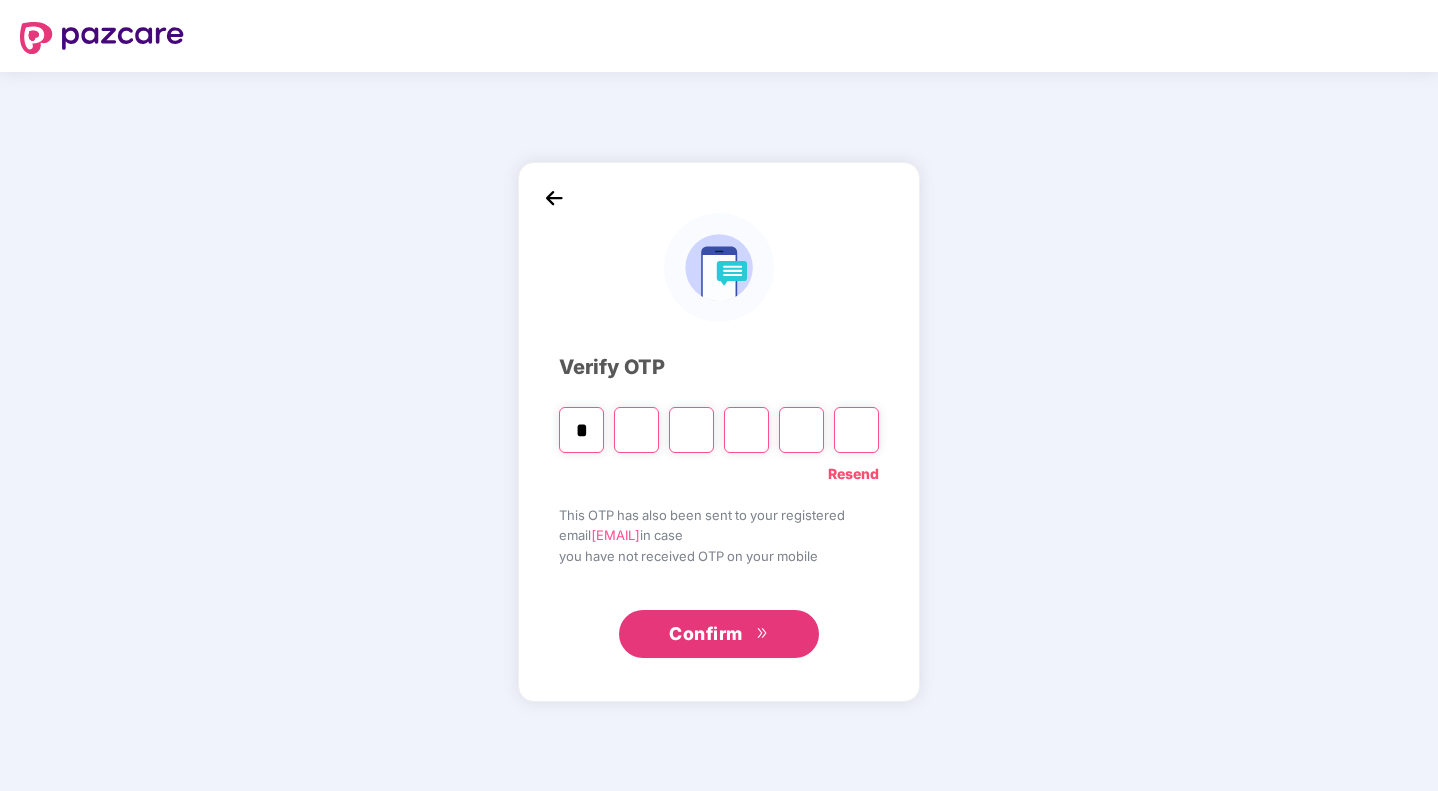 type on "*" 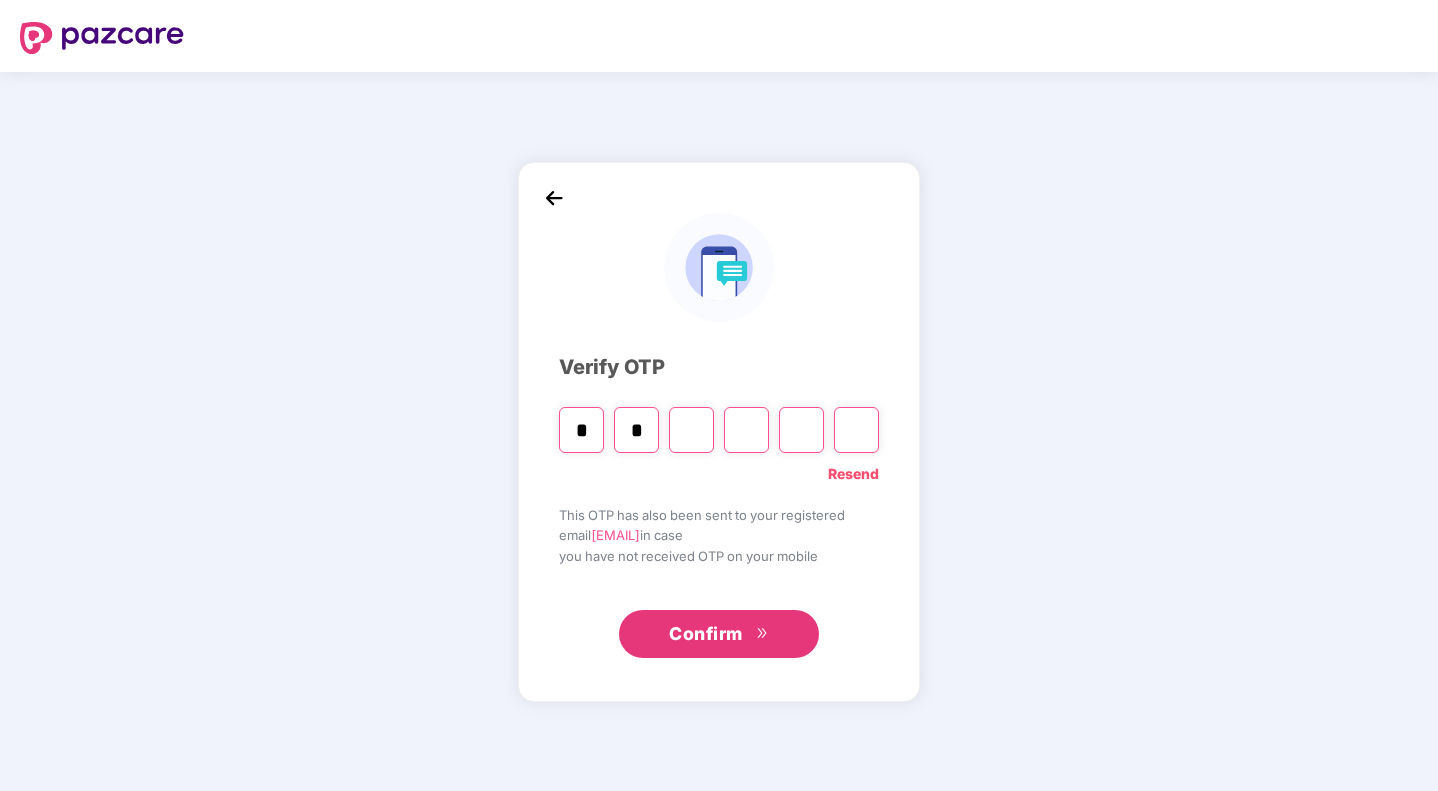 type on "*" 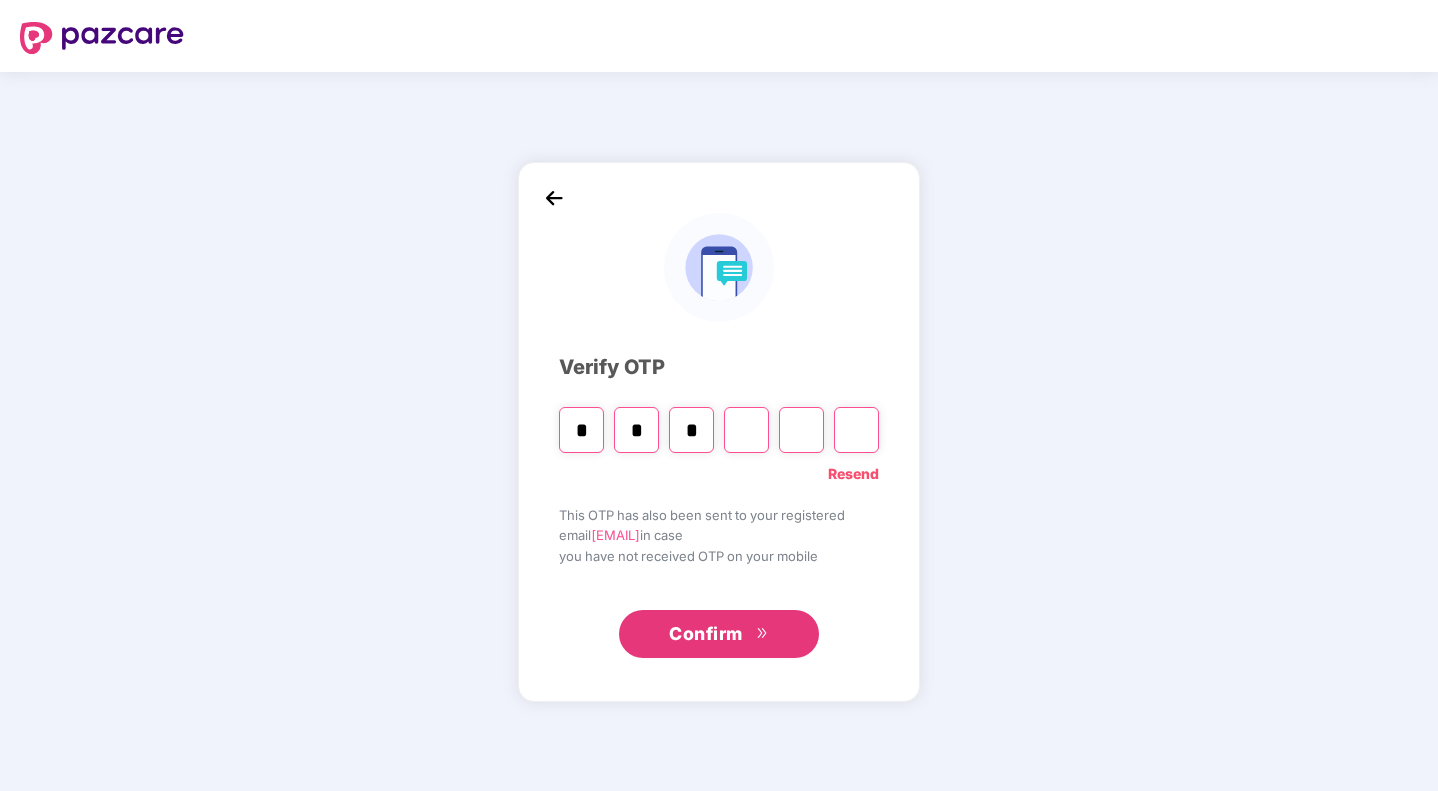 type on "*" 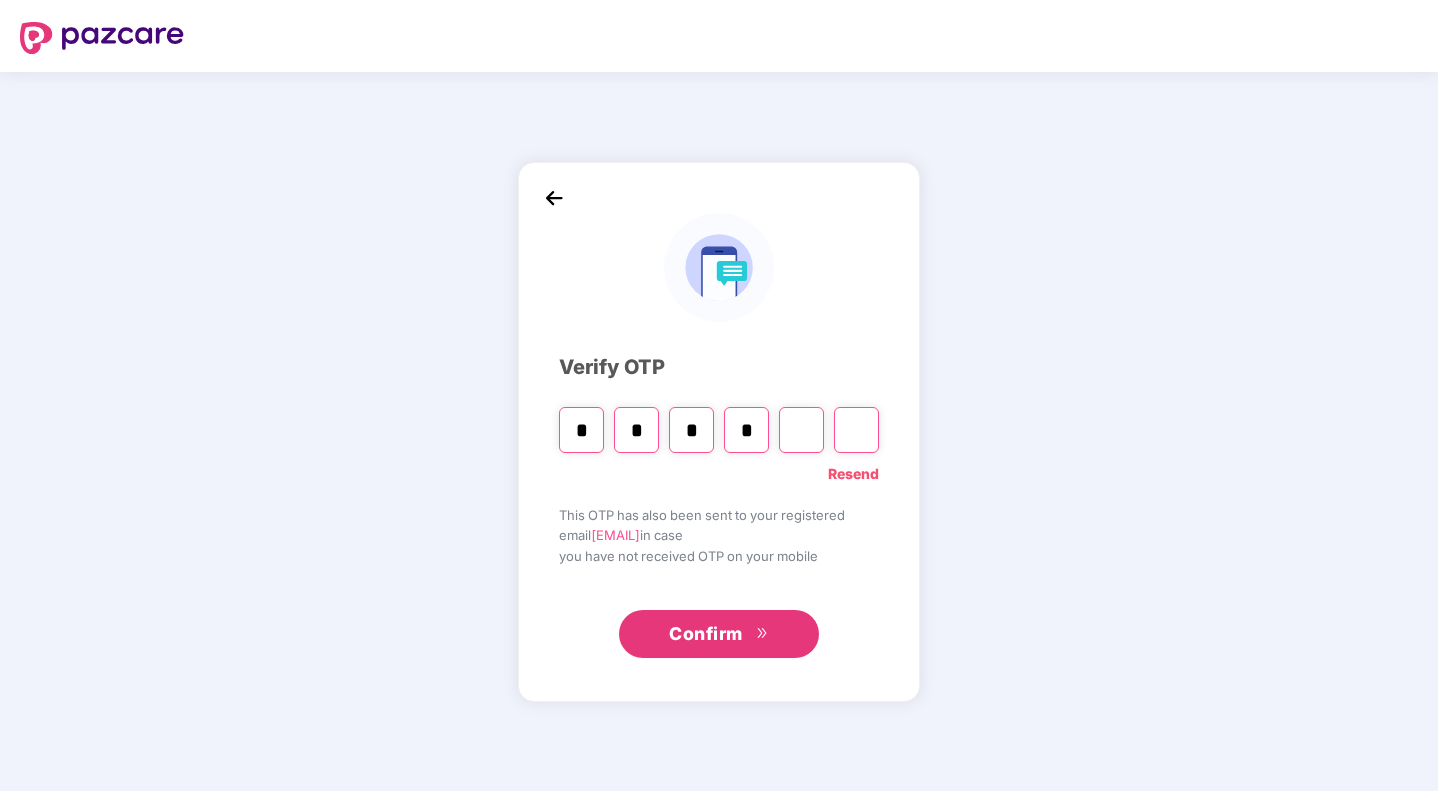 type on "*" 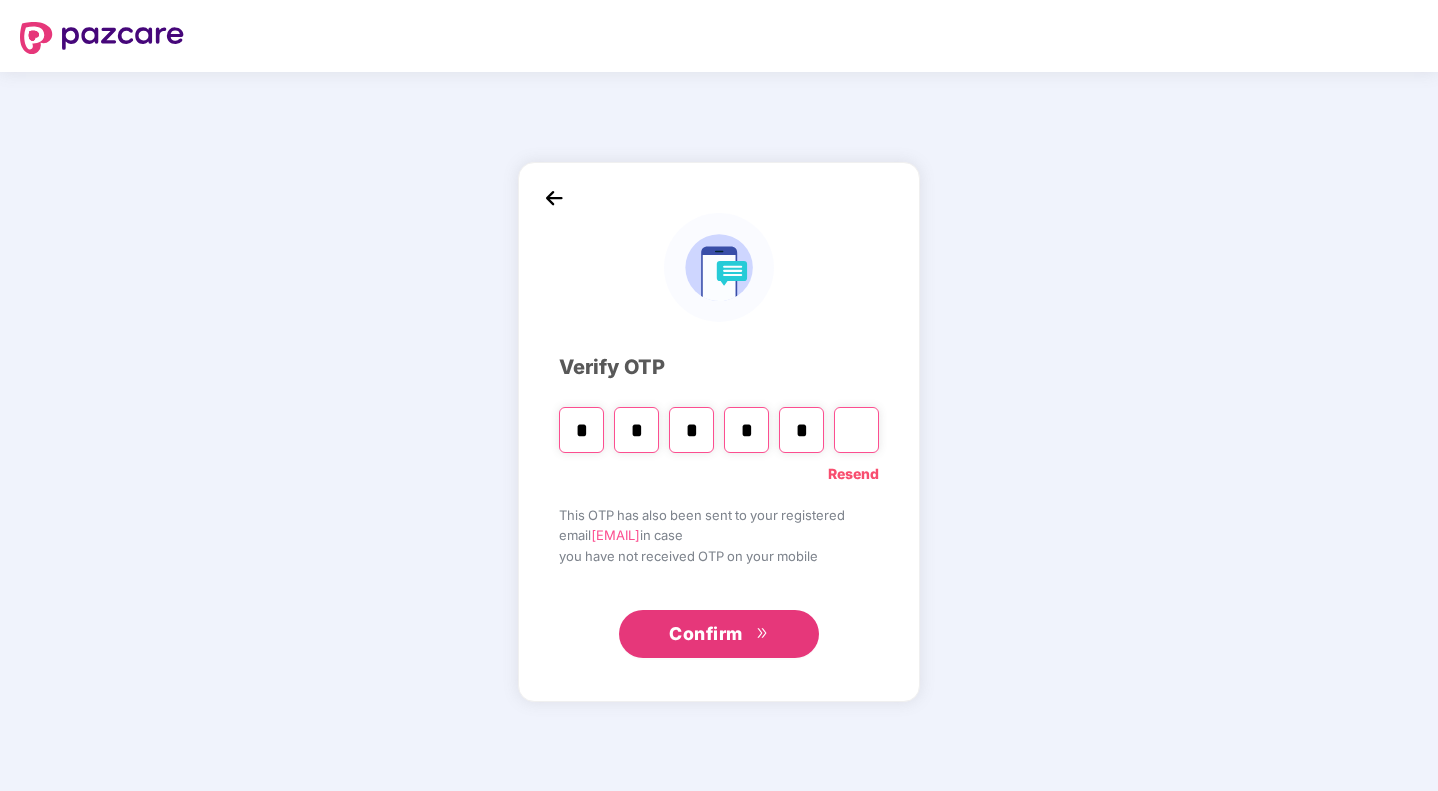 type on "*" 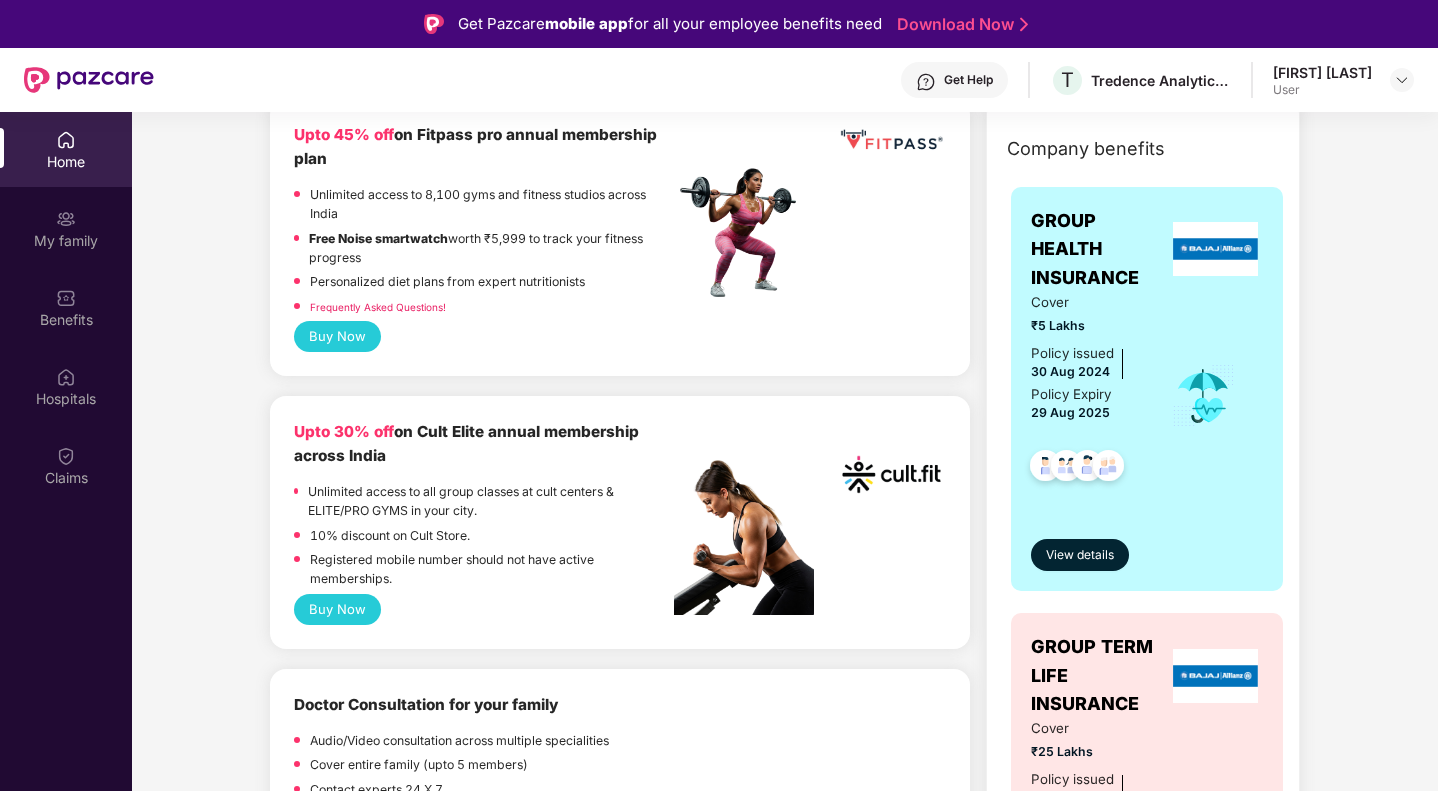 scroll, scrollTop: 300, scrollLeft: 0, axis: vertical 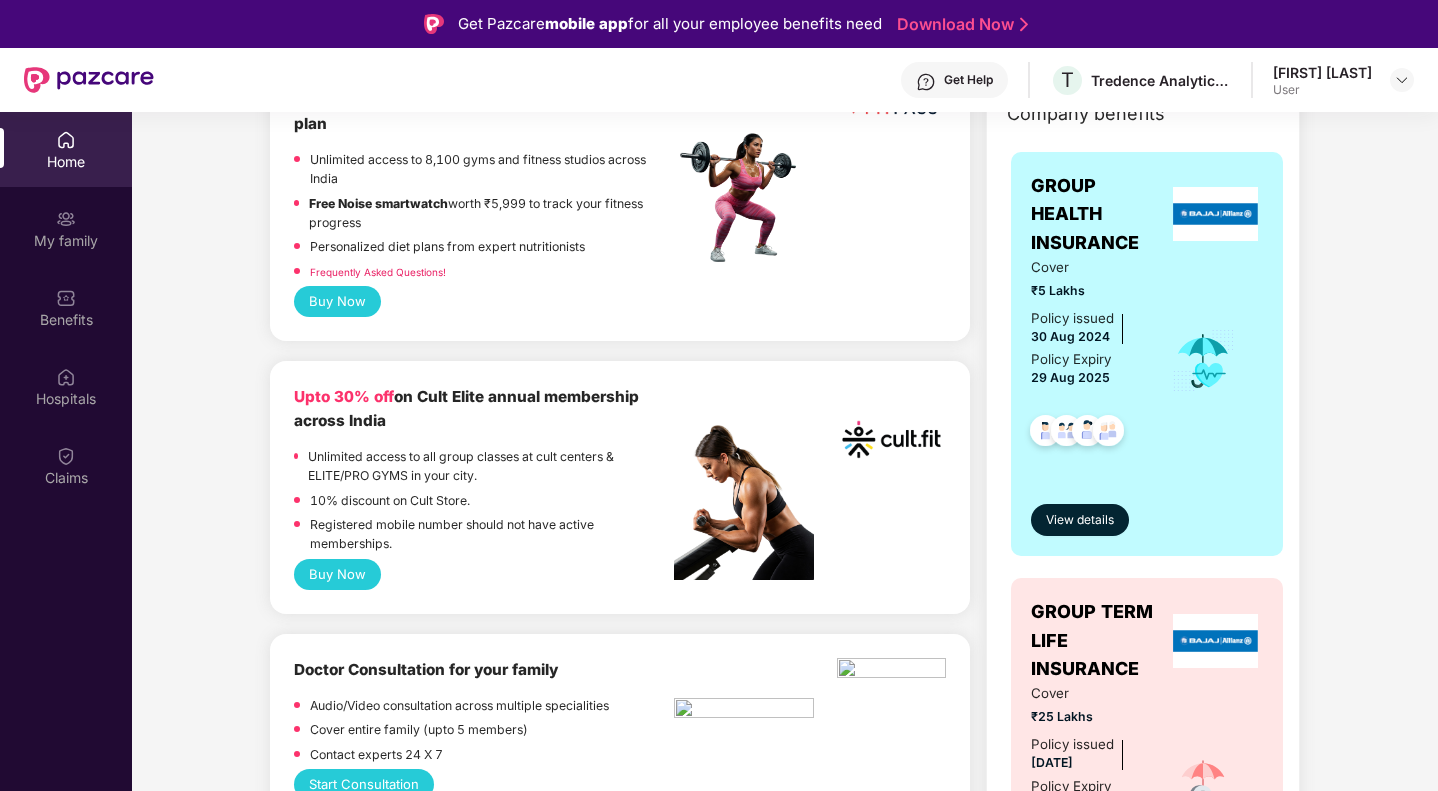 click on "Buy Now" at bounding box center [337, 574] 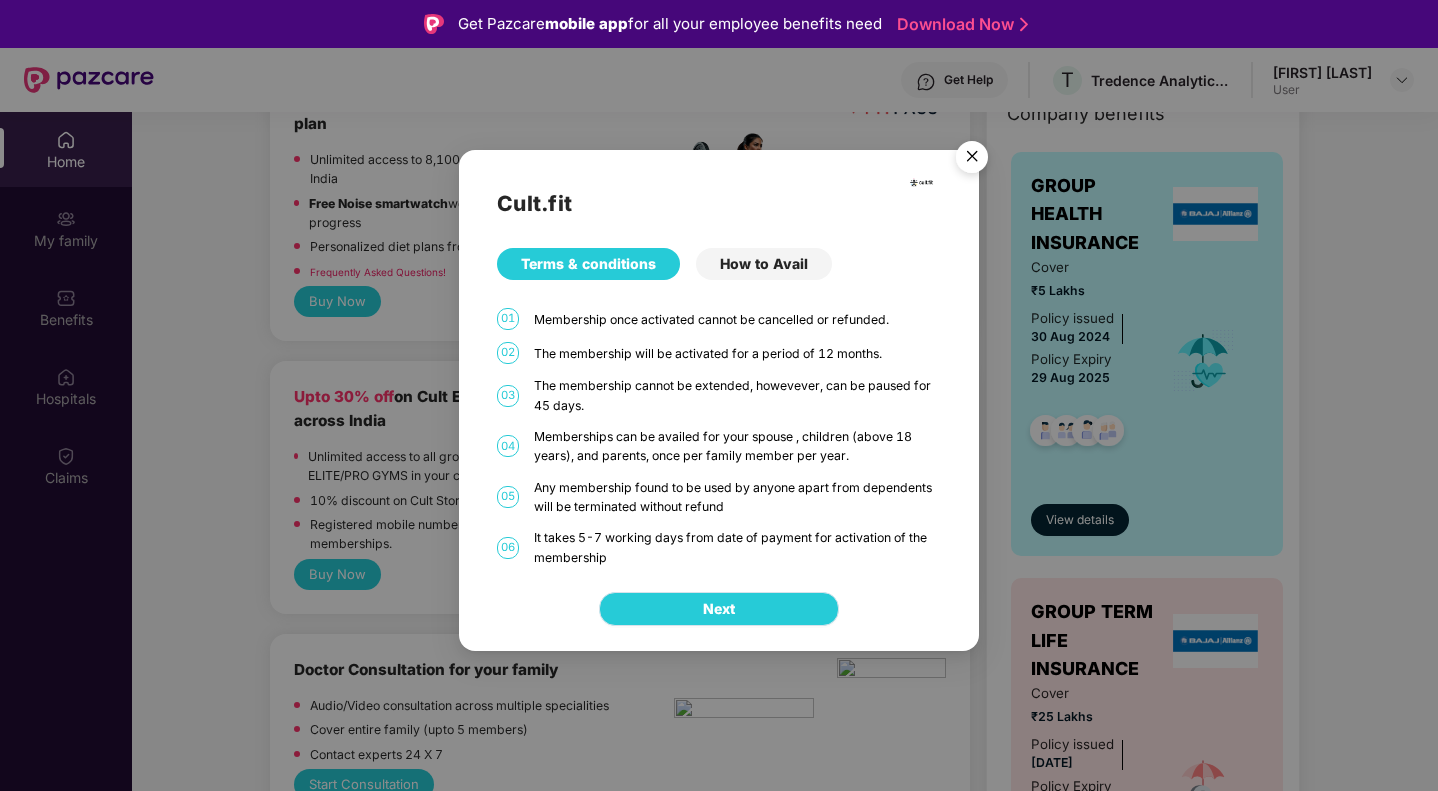 click on "Next" at bounding box center [719, 609] 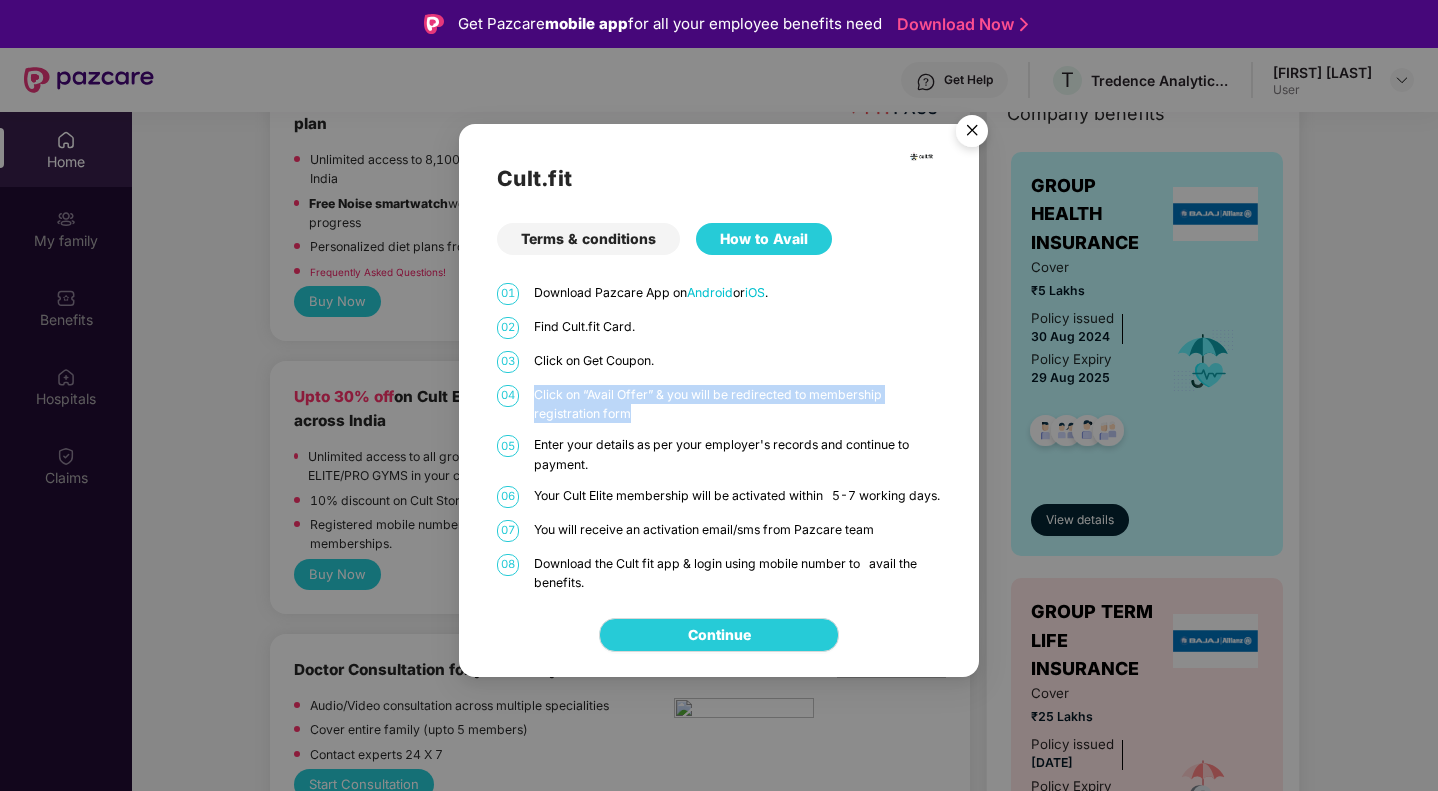 drag, startPoint x: 535, startPoint y: 390, endPoint x: 797, endPoint y: 424, distance: 264.1969 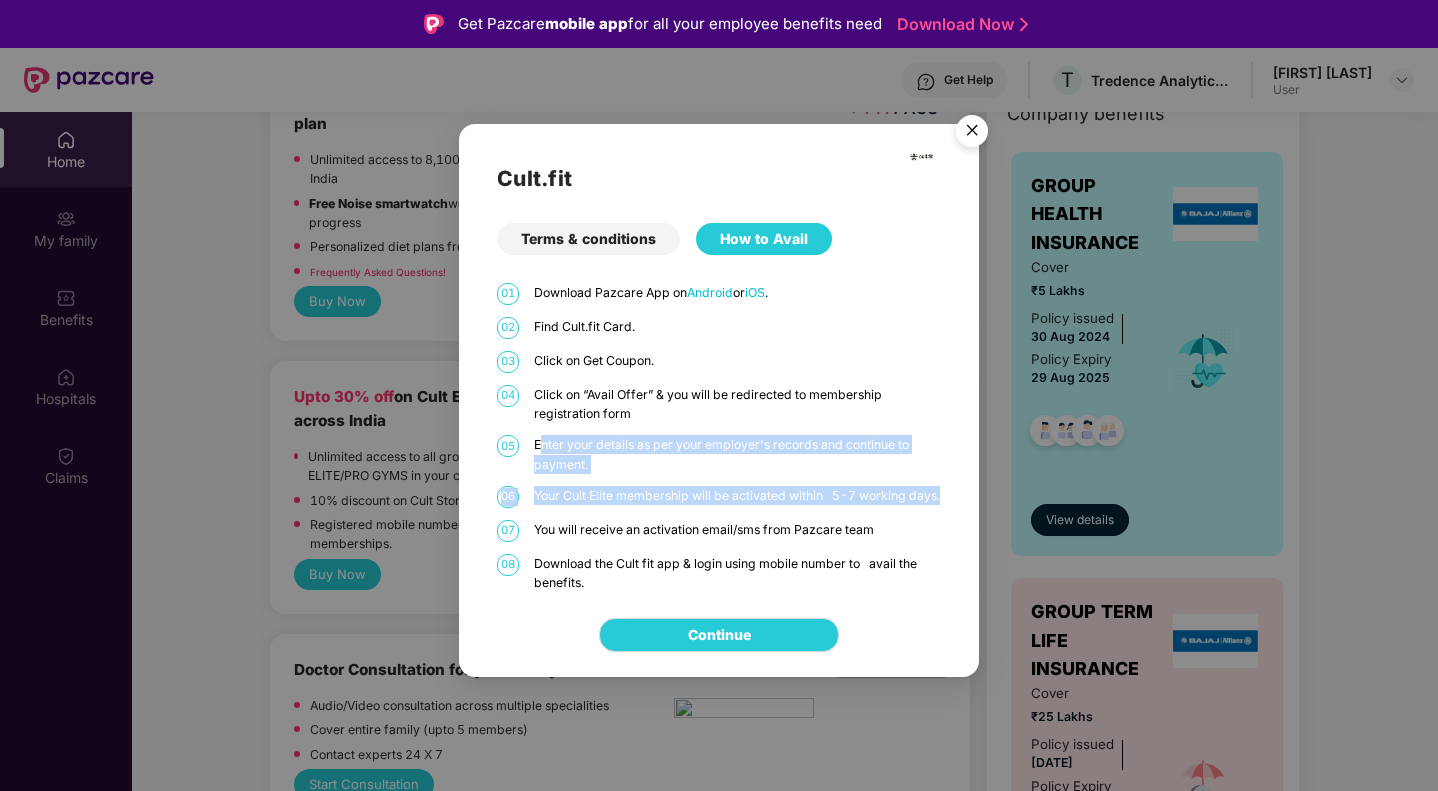 drag, startPoint x: 540, startPoint y: 436, endPoint x: 771, endPoint y: 499, distance: 239.43684 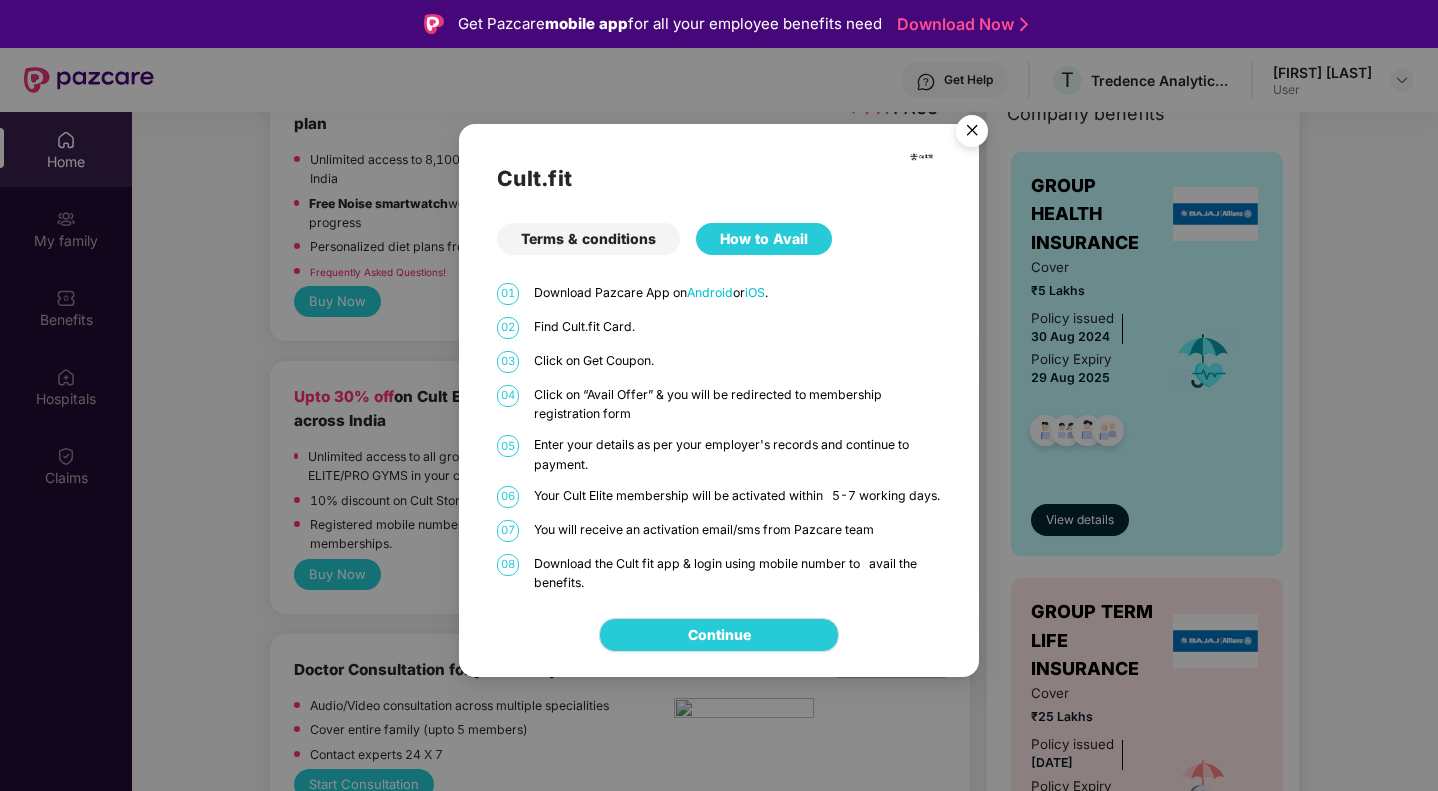 click on "01 Download Pazcare App on  Android  or  iOS  . 02 Find Cult.fit Card. 03 Click on Get Coupon. 04 Click on “Avail Offer” & you will be redirected to membership registration form 05 Enter your details as per your employer's records and continue to payment. 06 Your Cult Elite membership will be activated within   5-7 working days. 07 You will receive an activation email/sms from Pazcare team 08 Download the Cult fit app & login using mobile number to   avail the benefits." at bounding box center (719, 438) 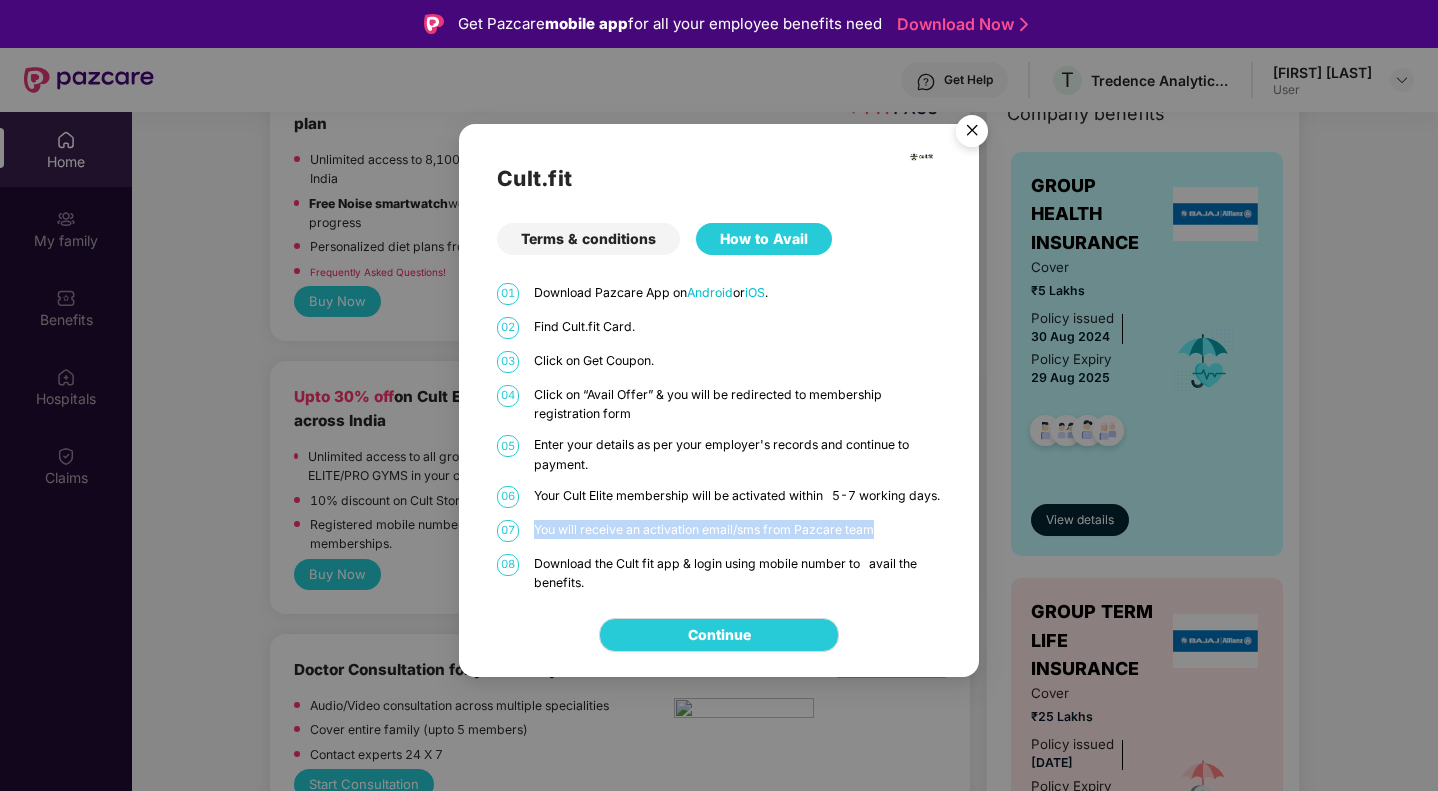 drag, startPoint x: 535, startPoint y: 534, endPoint x: 775, endPoint y: 546, distance: 240.29982 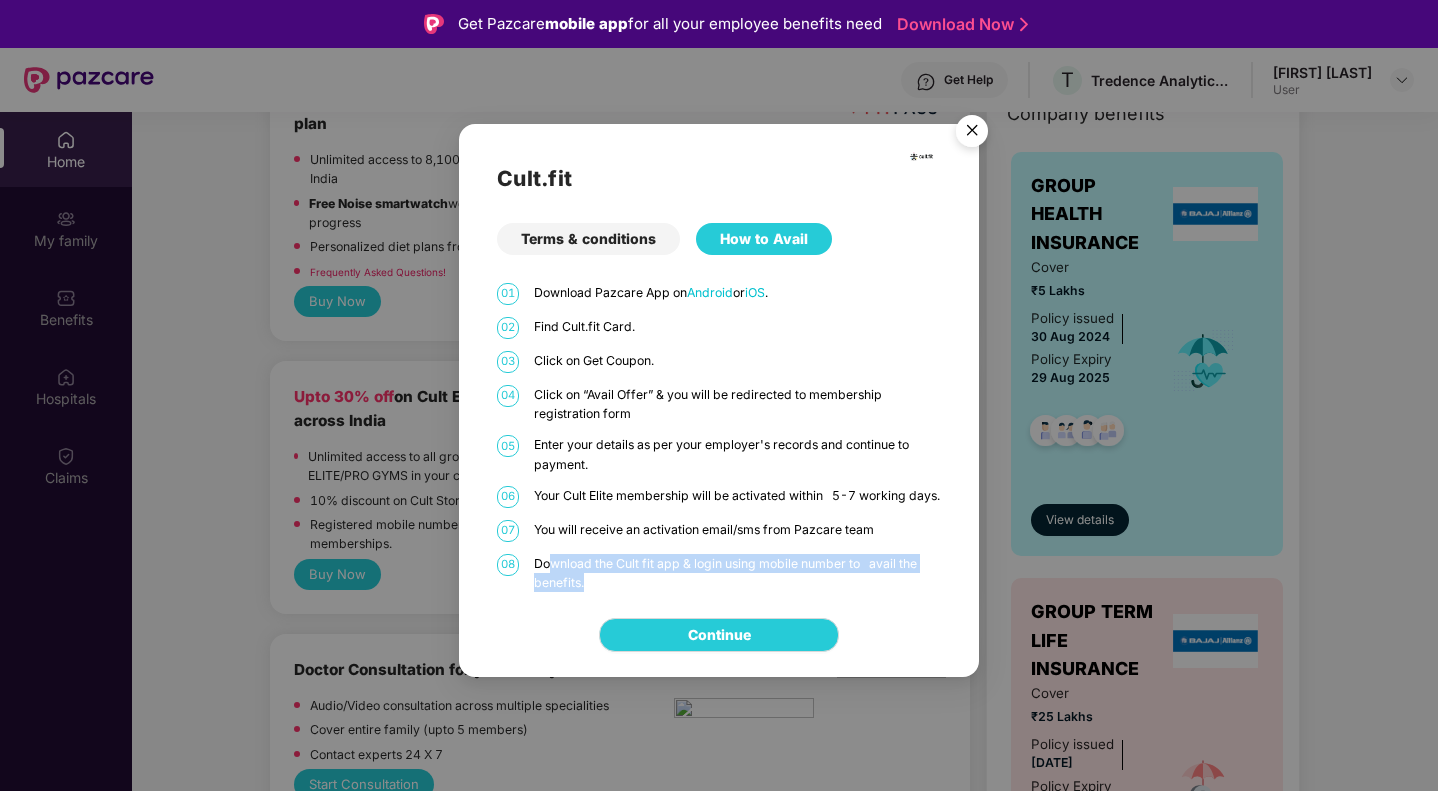 drag, startPoint x: 553, startPoint y: 570, endPoint x: 593, endPoint y: 591, distance: 45.17743 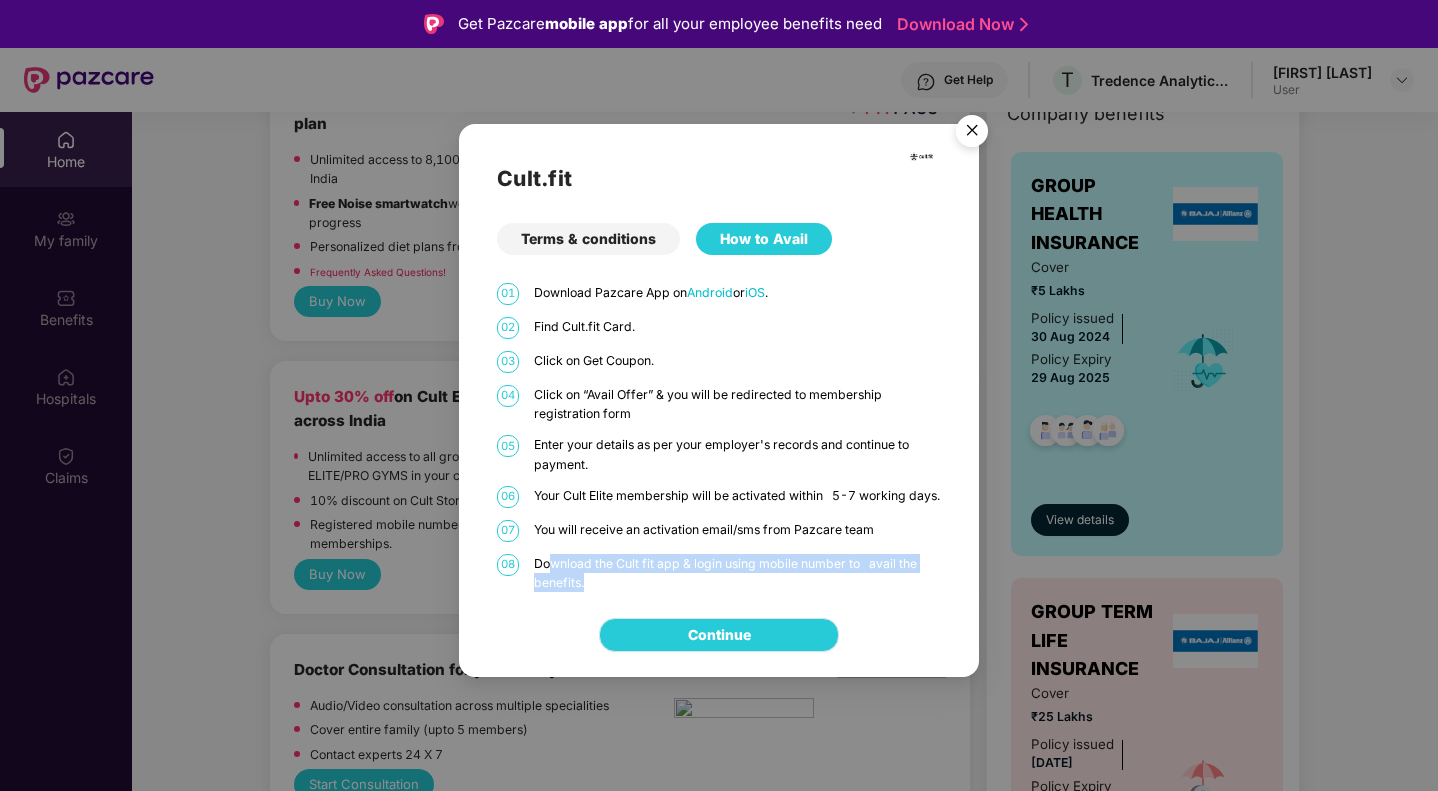 click on "Continue" at bounding box center (719, 635) 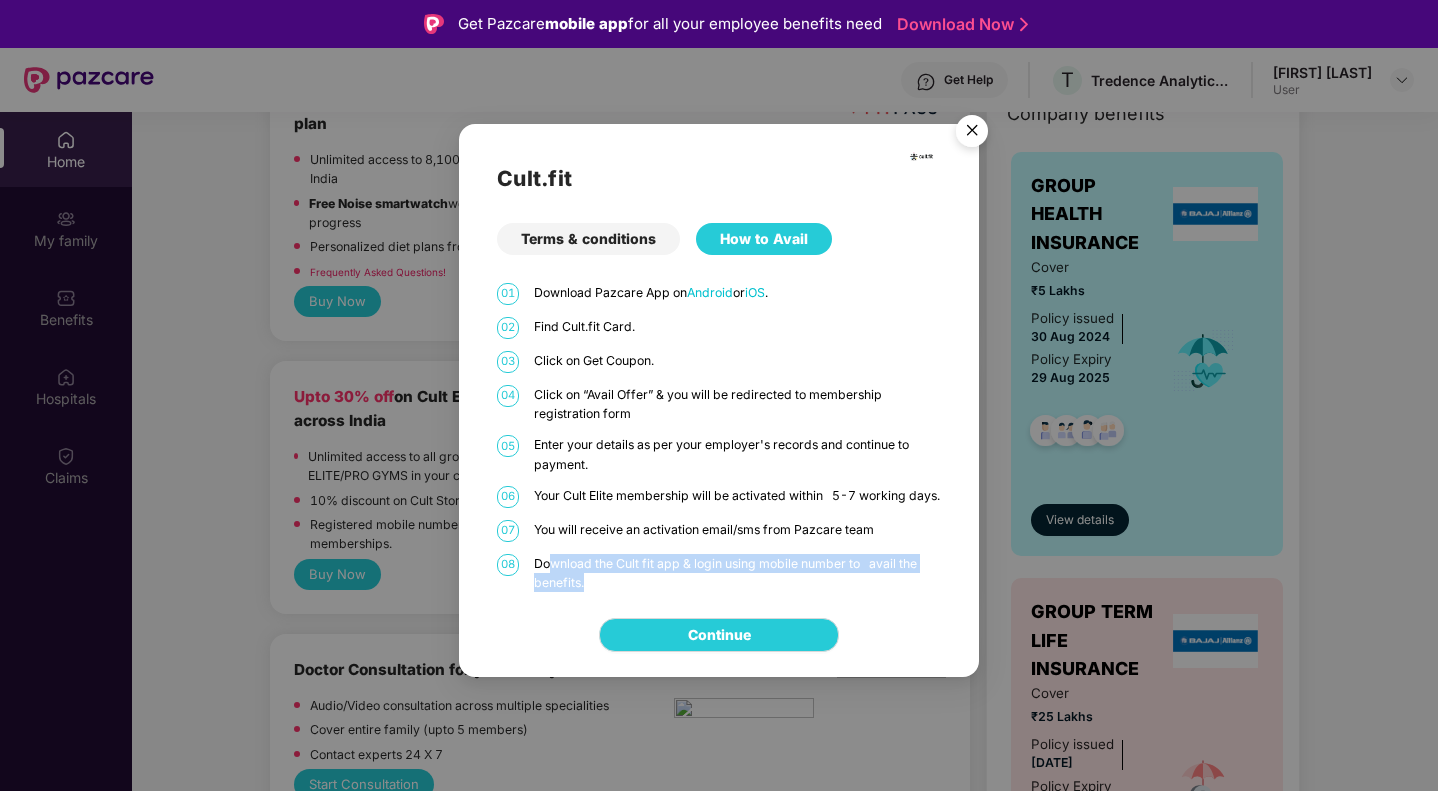 click at bounding box center (972, 134) 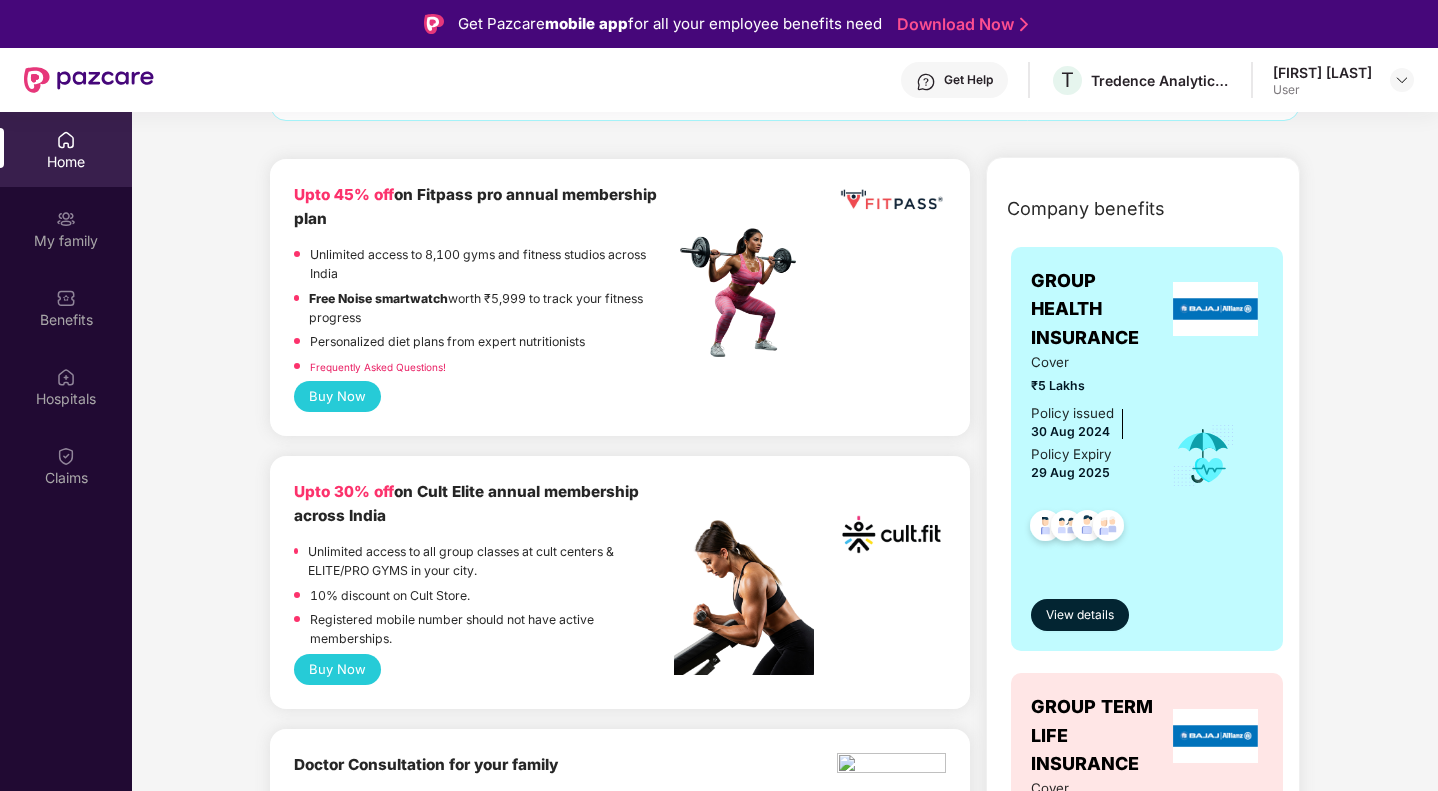 scroll, scrollTop: 0, scrollLeft: 0, axis: both 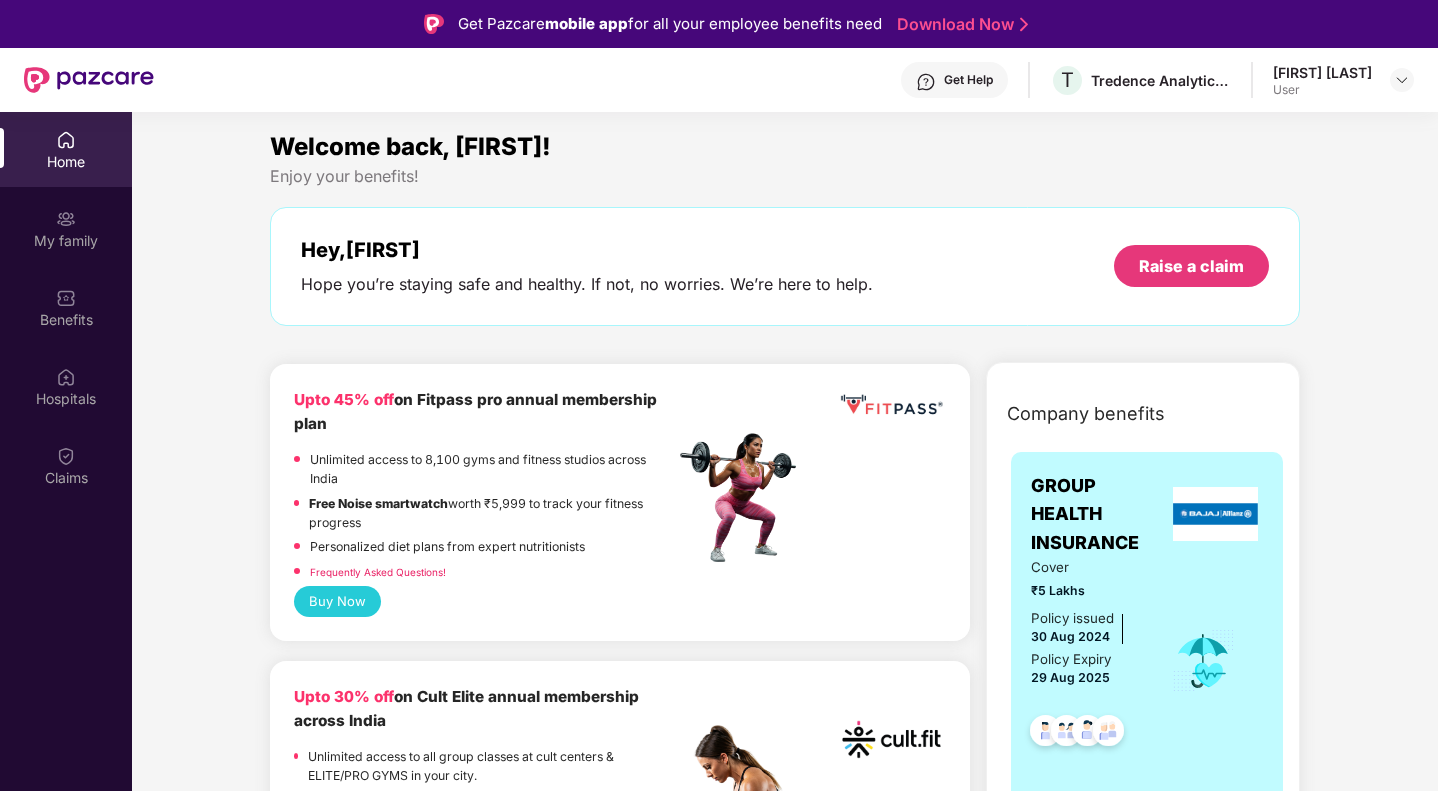 click on "Get Pazcare  mobile app  for all your employee benefits need   Download Now" at bounding box center (719, 24) 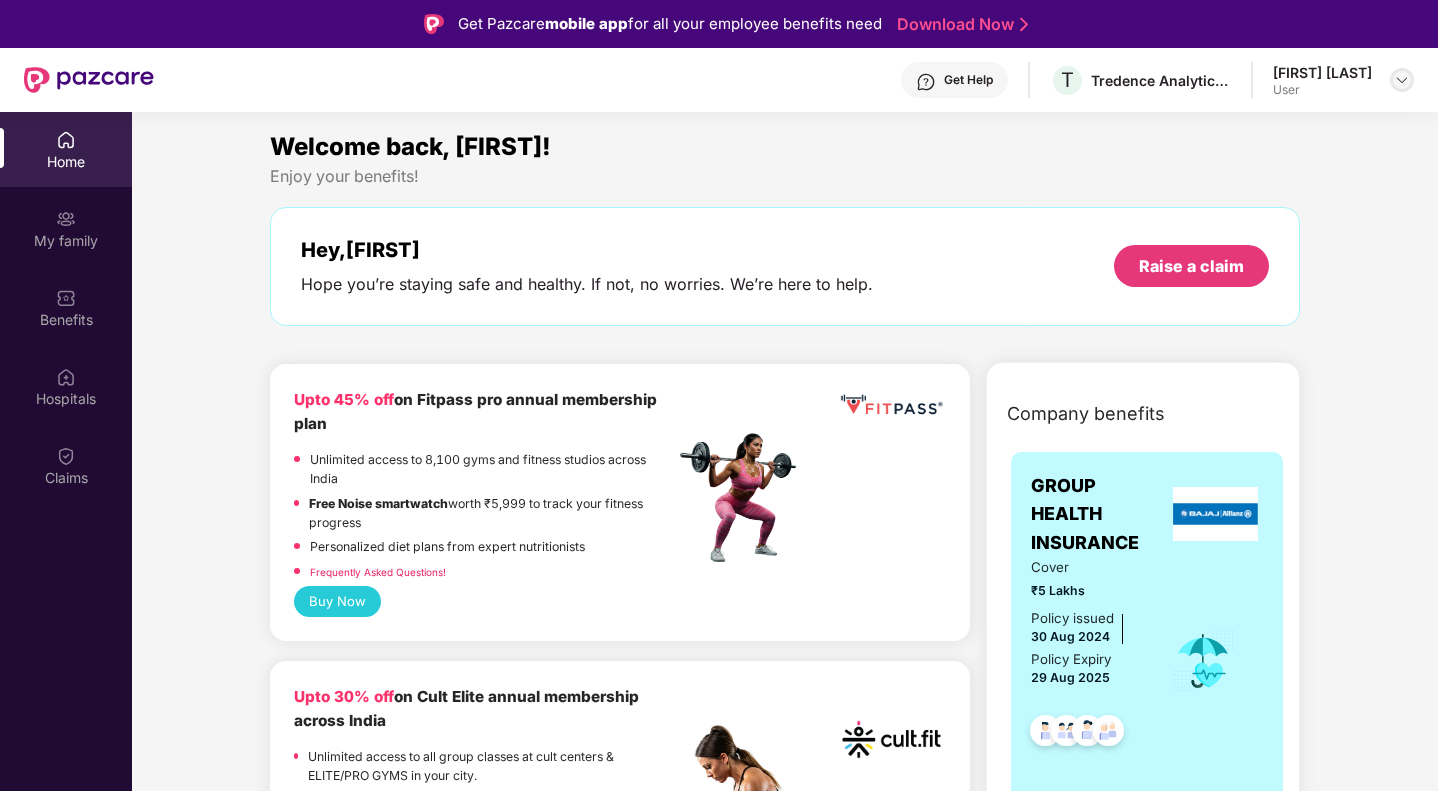 click at bounding box center (1402, 80) 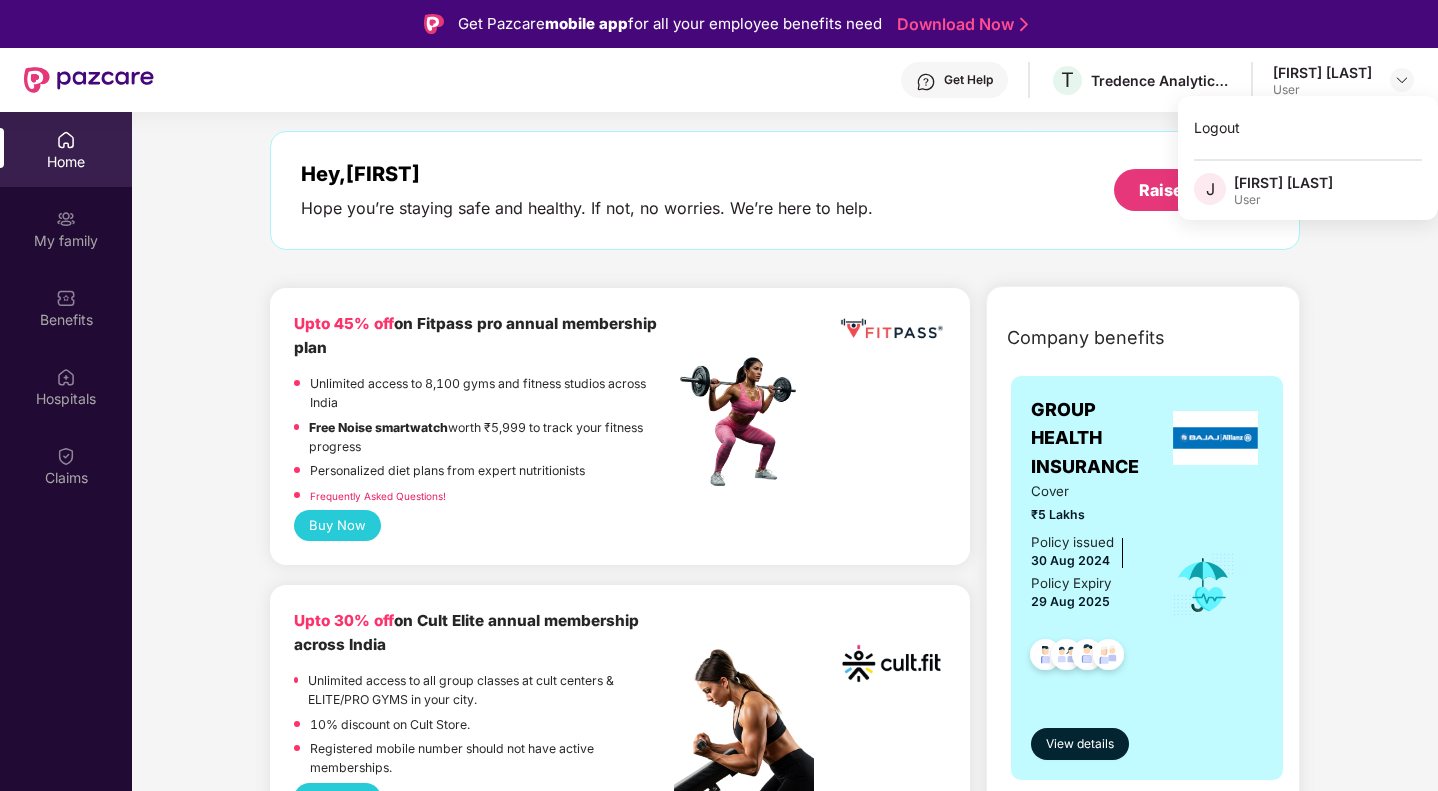 scroll, scrollTop: 100, scrollLeft: 0, axis: vertical 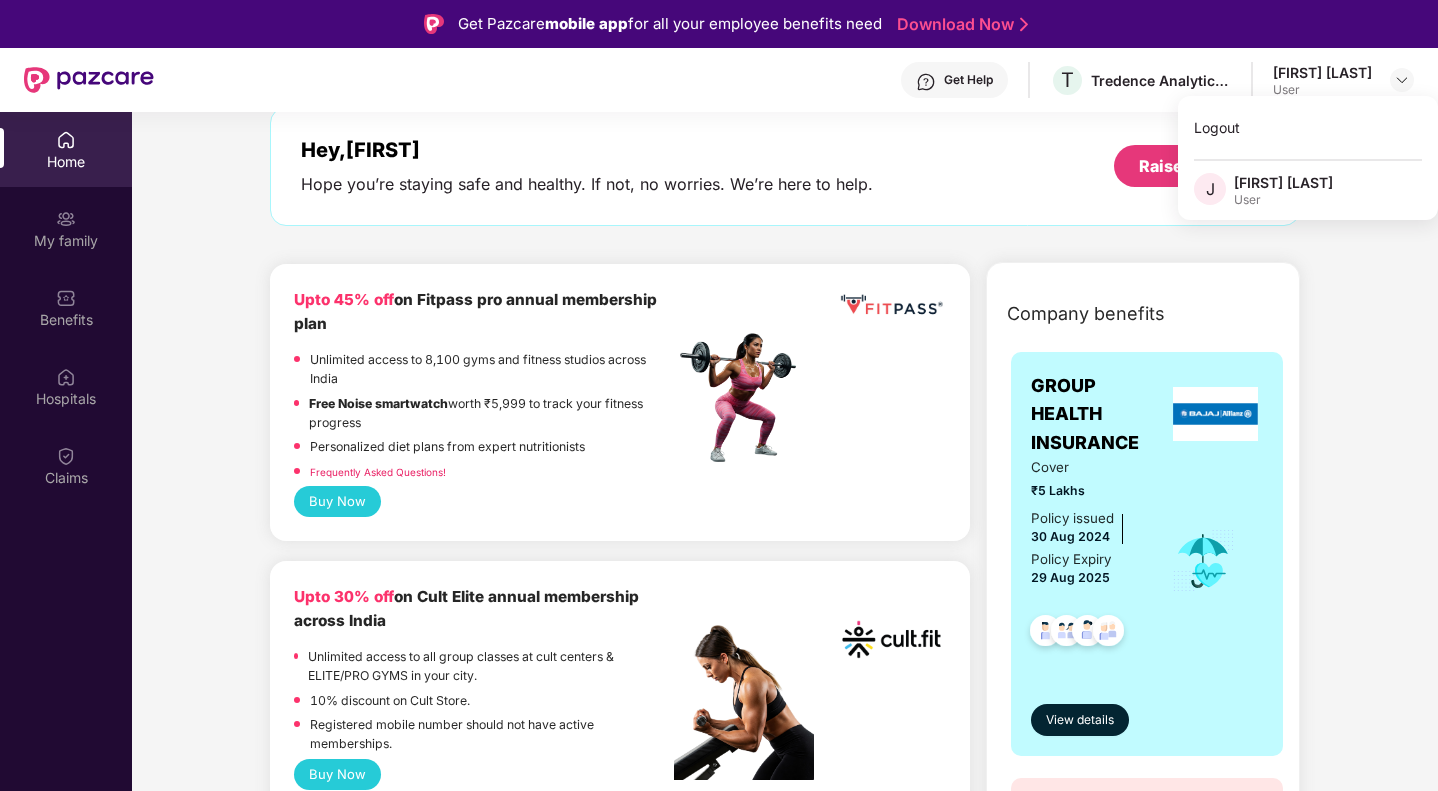 click on "Welcome back, [NAME]! Enjoy your benefits! Hey,  [NAME] Hope you’re staying safe and healthy. If not, no worries. We’re here to help. Raise a claim" at bounding box center (785, 137) 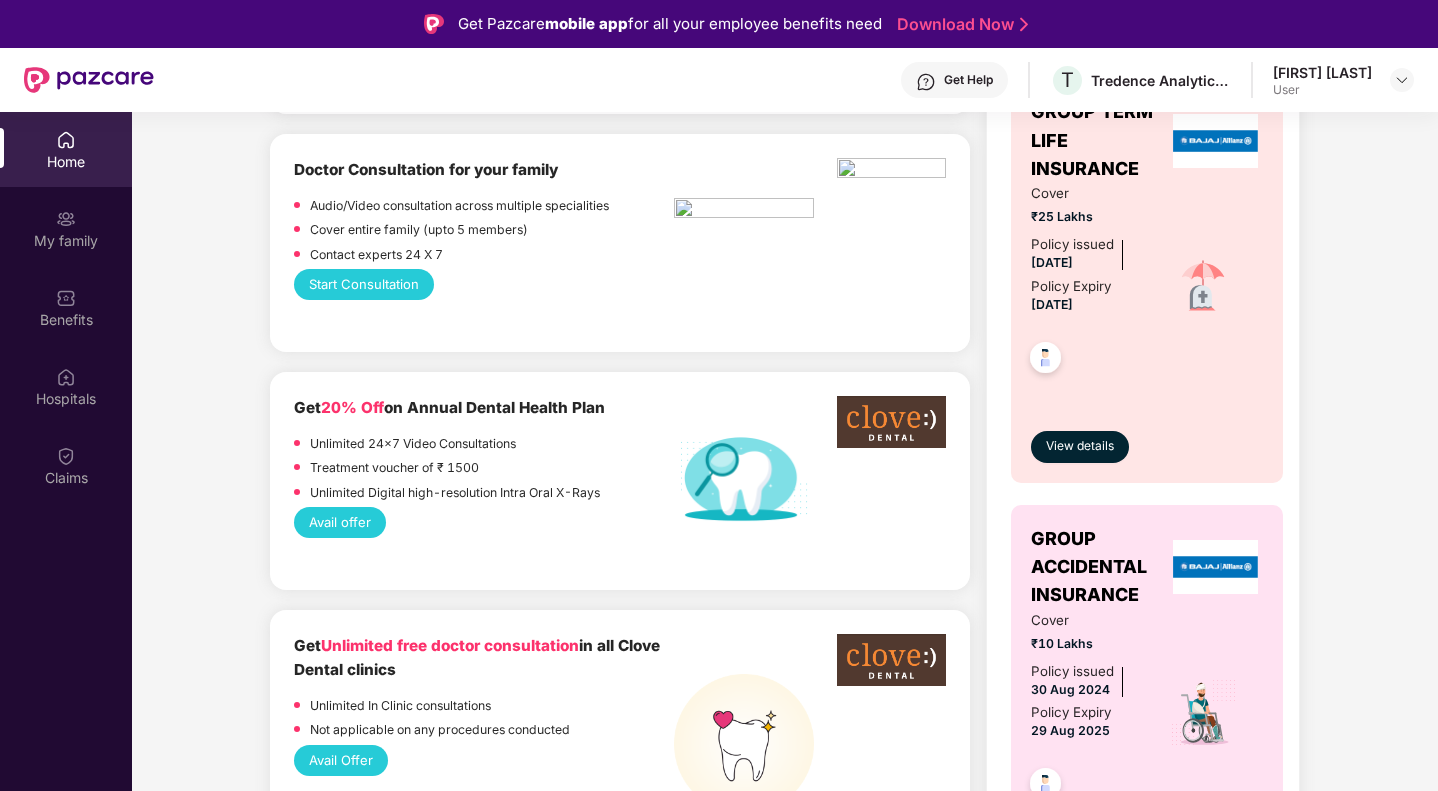 scroll, scrollTop: 1100, scrollLeft: 0, axis: vertical 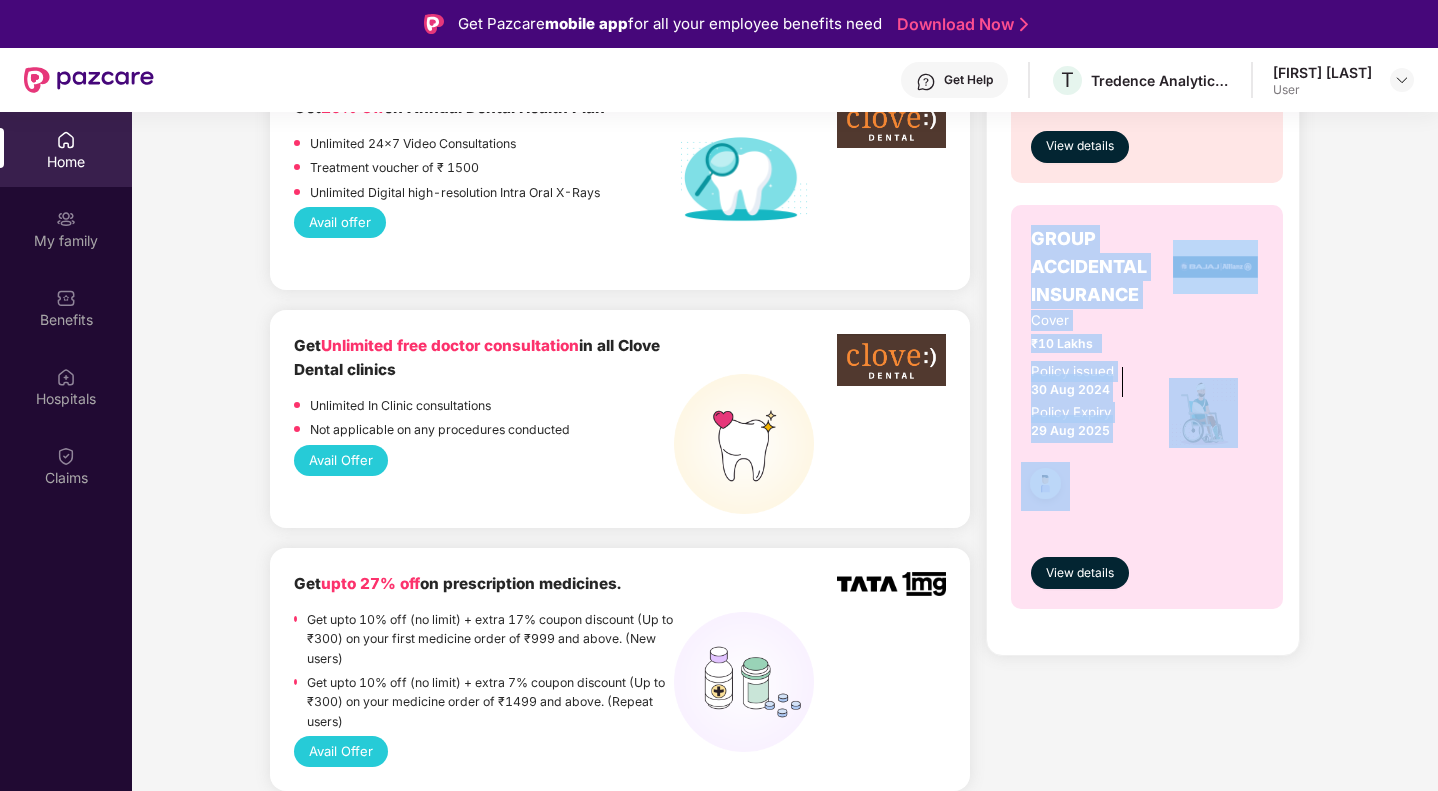 drag, startPoint x: 1031, startPoint y: 239, endPoint x: 1293, endPoint y: 349, distance: 284.15488 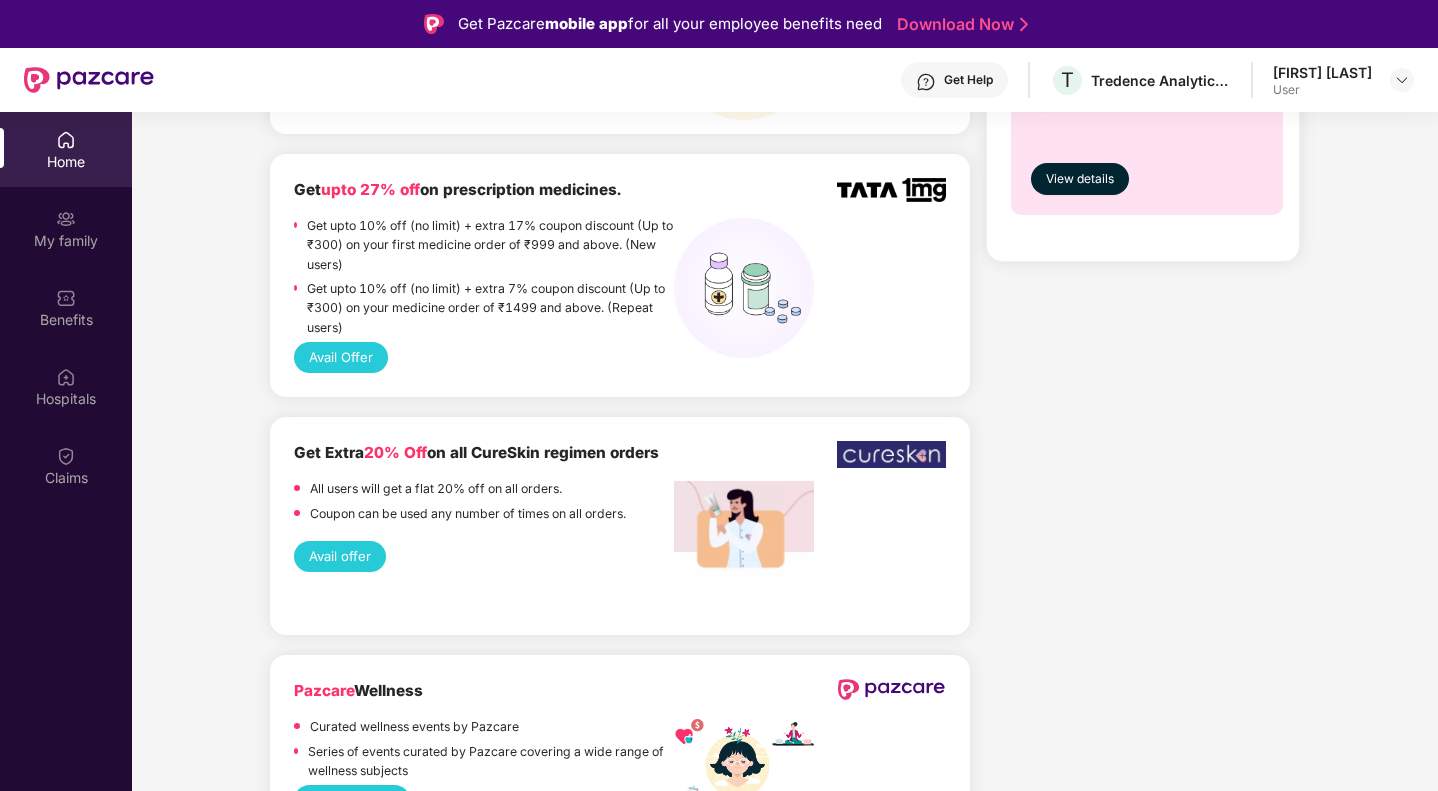 scroll, scrollTop: 1500, scrollLeft: 0, axis: vertical 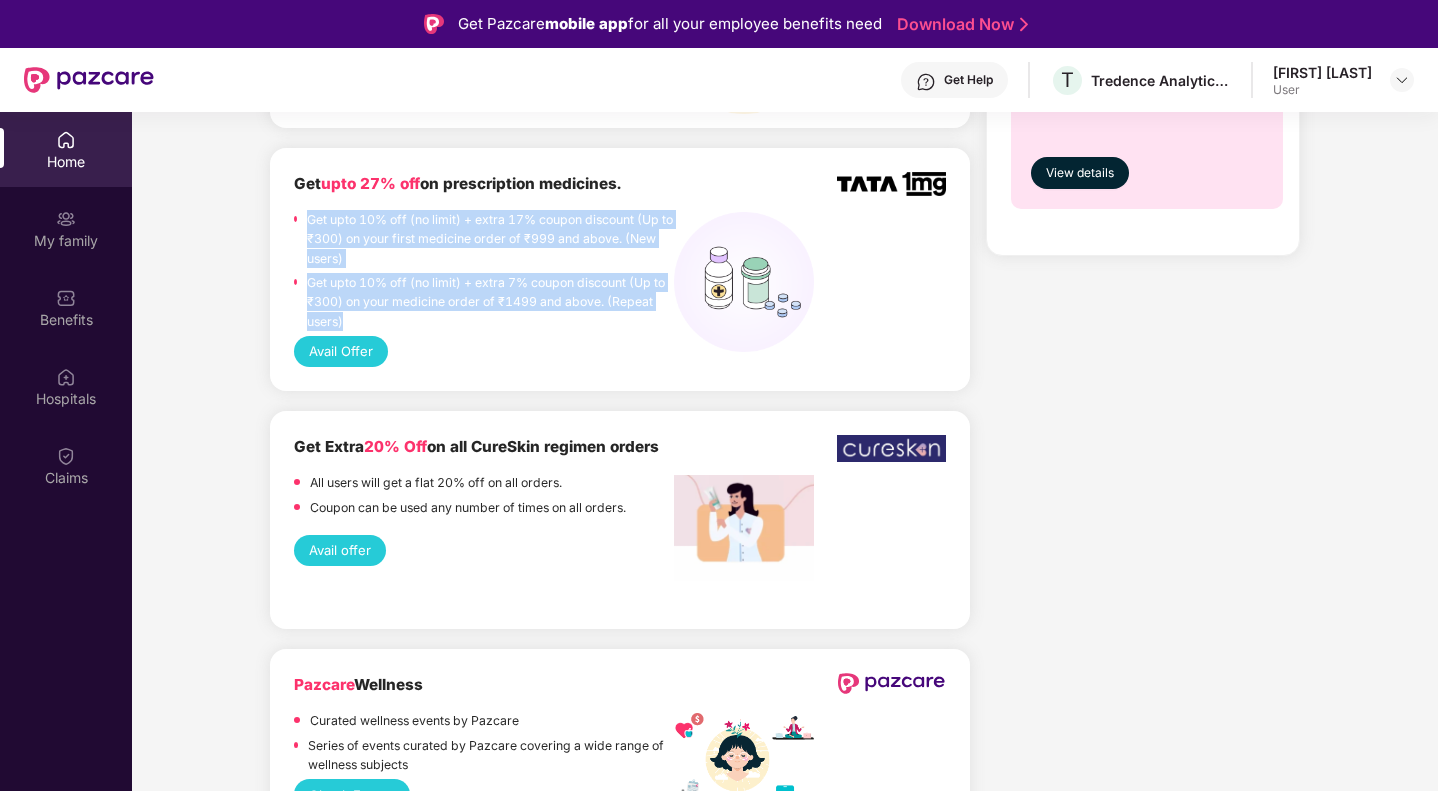 drag, startPoint x: 350, startPoint y: 246, endPoint x: 422, endPoint y: 313, distance: 98.35141 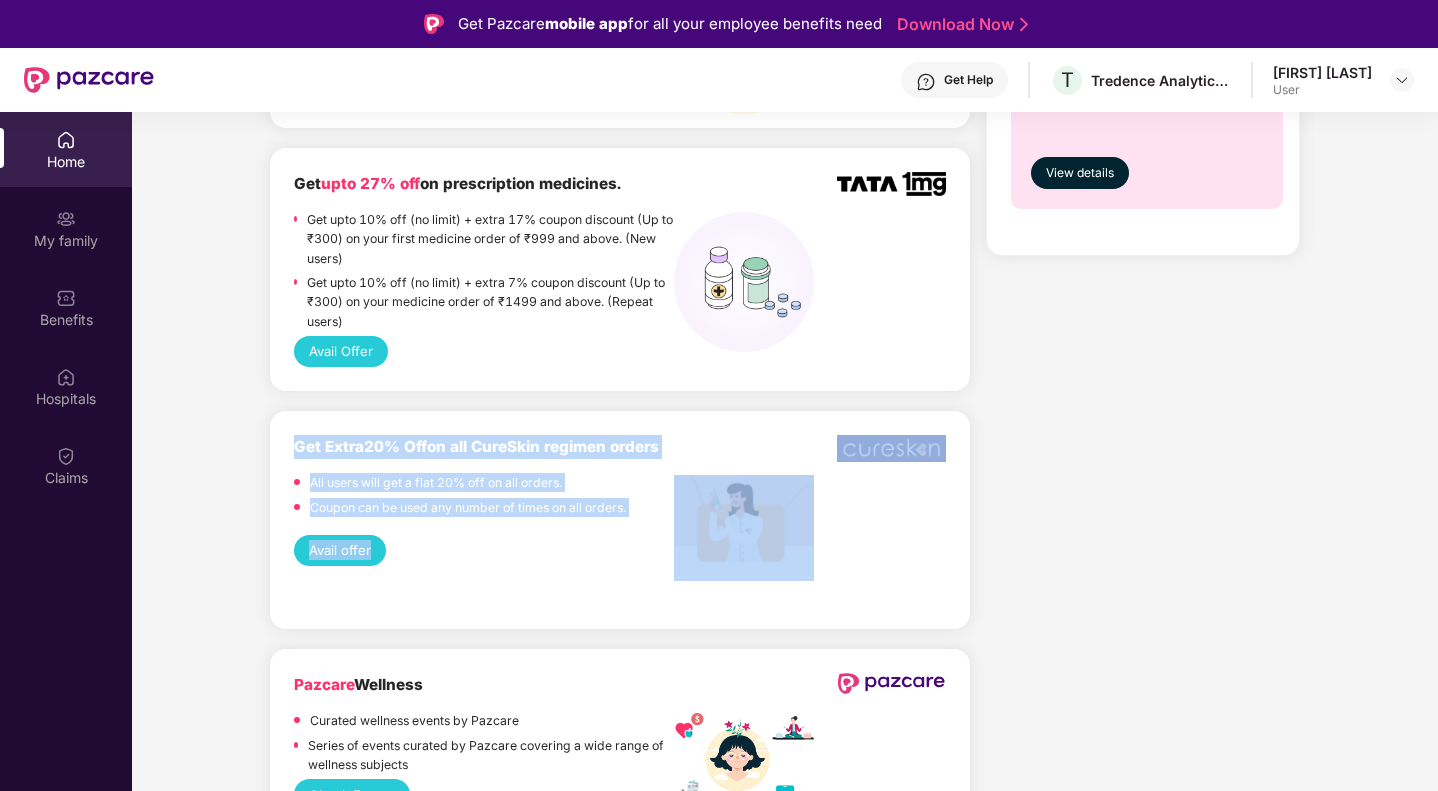 drag, startPoint x: 294, startPoint y: 440, endPoint x: 541, endPoint y: 557, distance: 273.30936 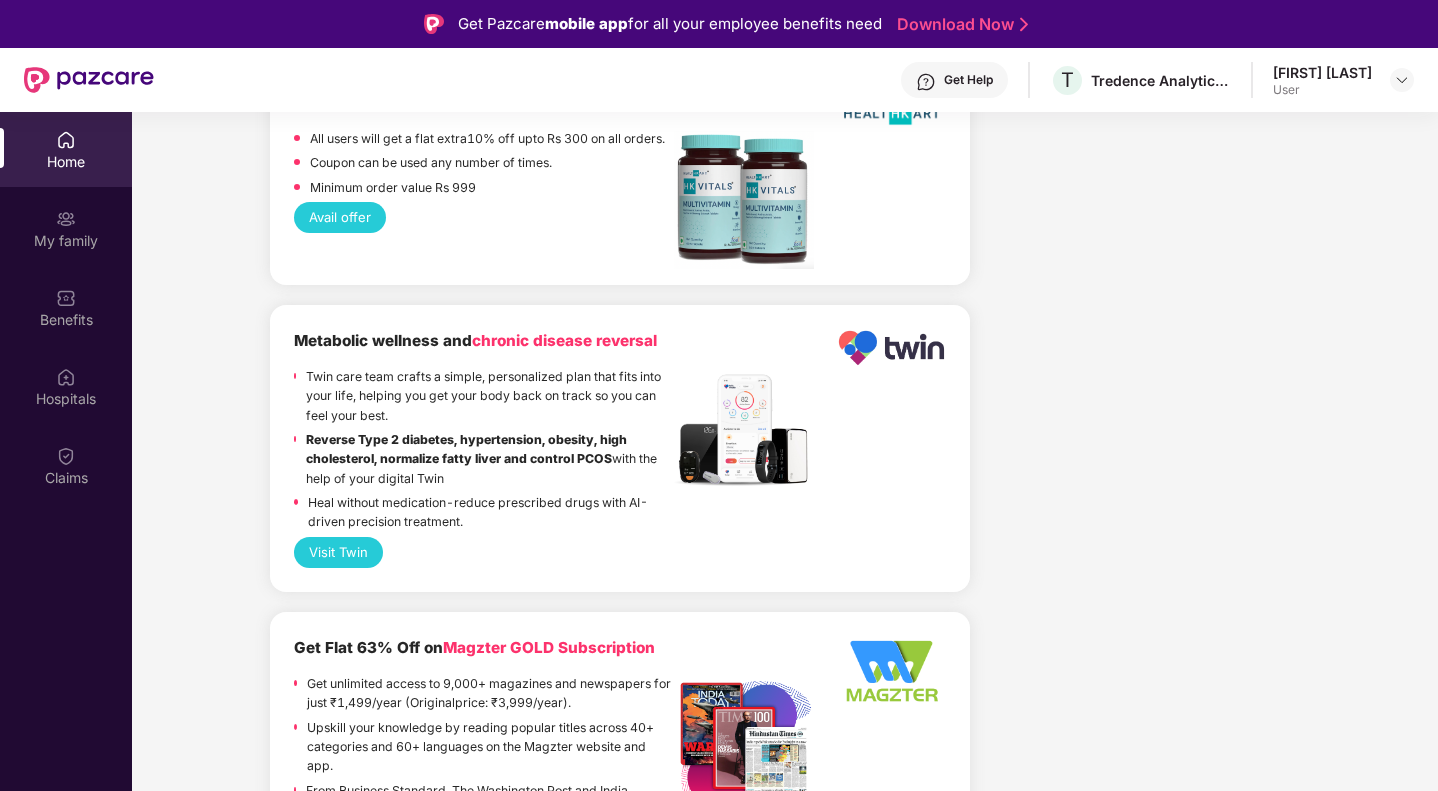 scroll, scrollTop: 3922, scrollLeft: 0, axis: vertical 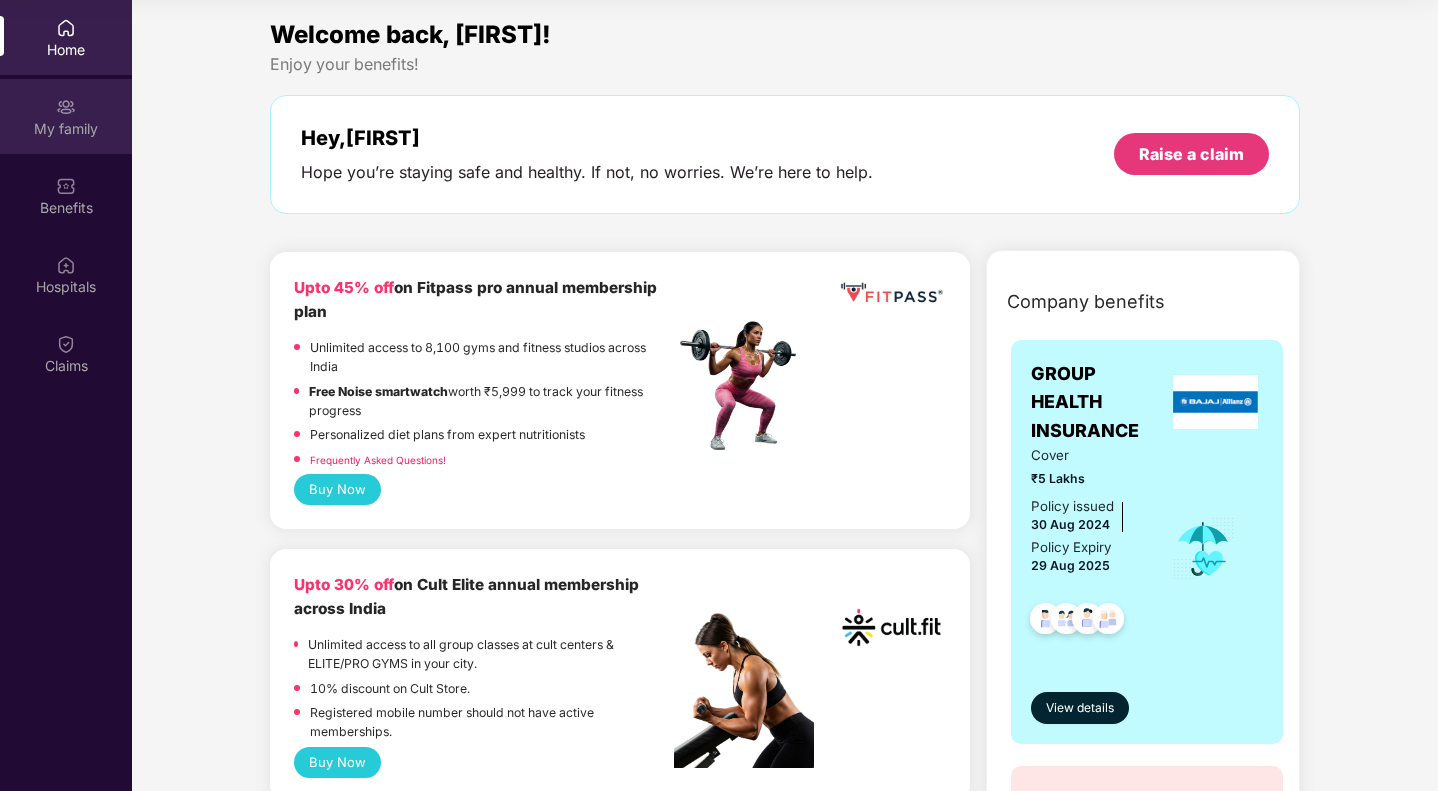 click on "My family" at bounding box center (66, 129) 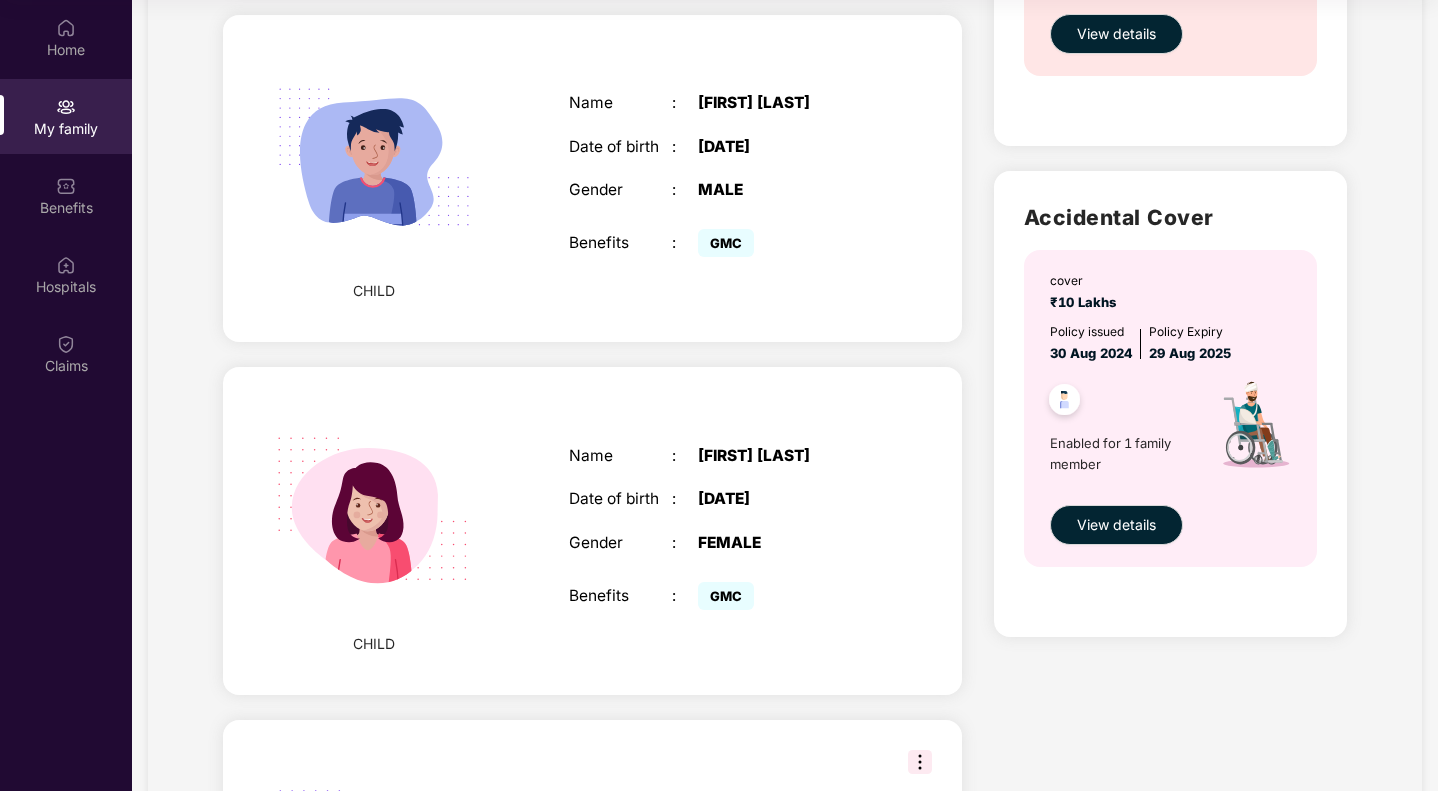 scroll, scrollTop: 508, scrollLeft: 0, axis: vertical 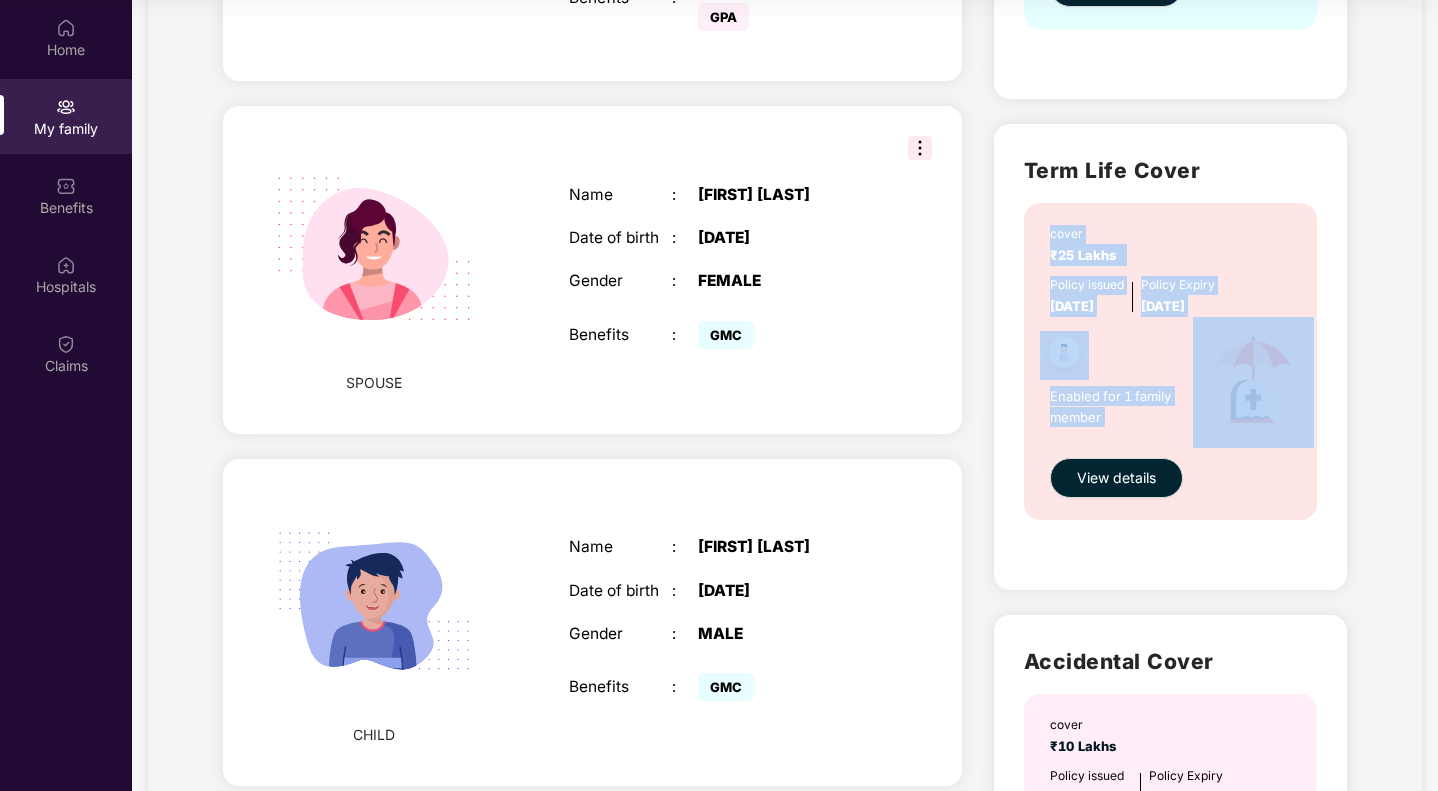 drag, startPoint x: 1037, startPoint y: 232, endPoint x: 1219, endPoint y: 367, distance: 226.60318 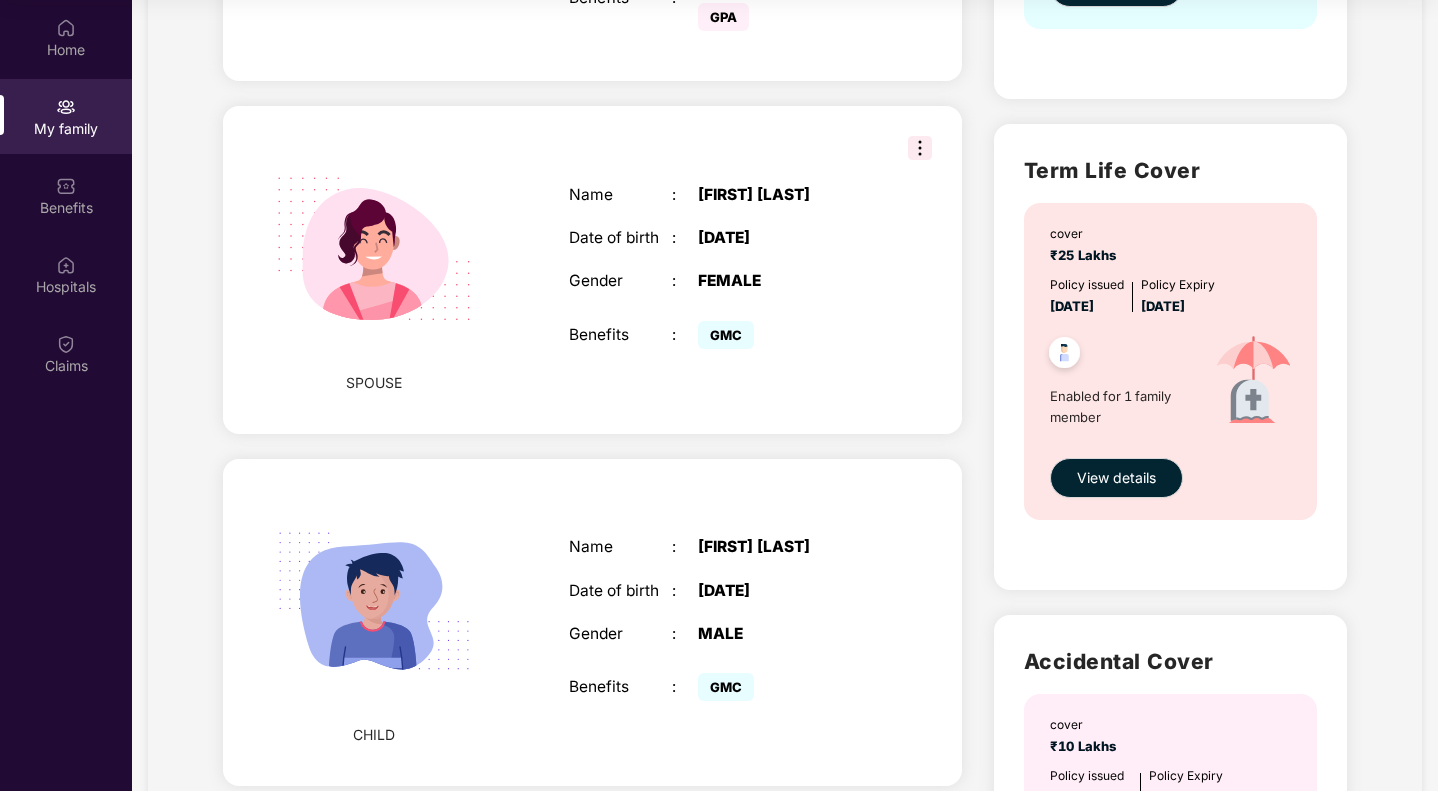 click on "Health Cover    cover ₹[AMOUNT]    Policy issued [DATE] Policy Expiry [DATE] Enabled for [NUMBER] family members View details   Term Life Cover    cover ₹[AMOUNT]    Policy issued [DATE] Policy Expiry [DATE] Enabled for [NUMBER] family member View details   Accidental Cover   cover ₹[AMOUNT]    Policy issued [DATE] Policy Expiry [DATE] Enabled for [NUMBER] family member View details" at bounding box center [1170, 566] 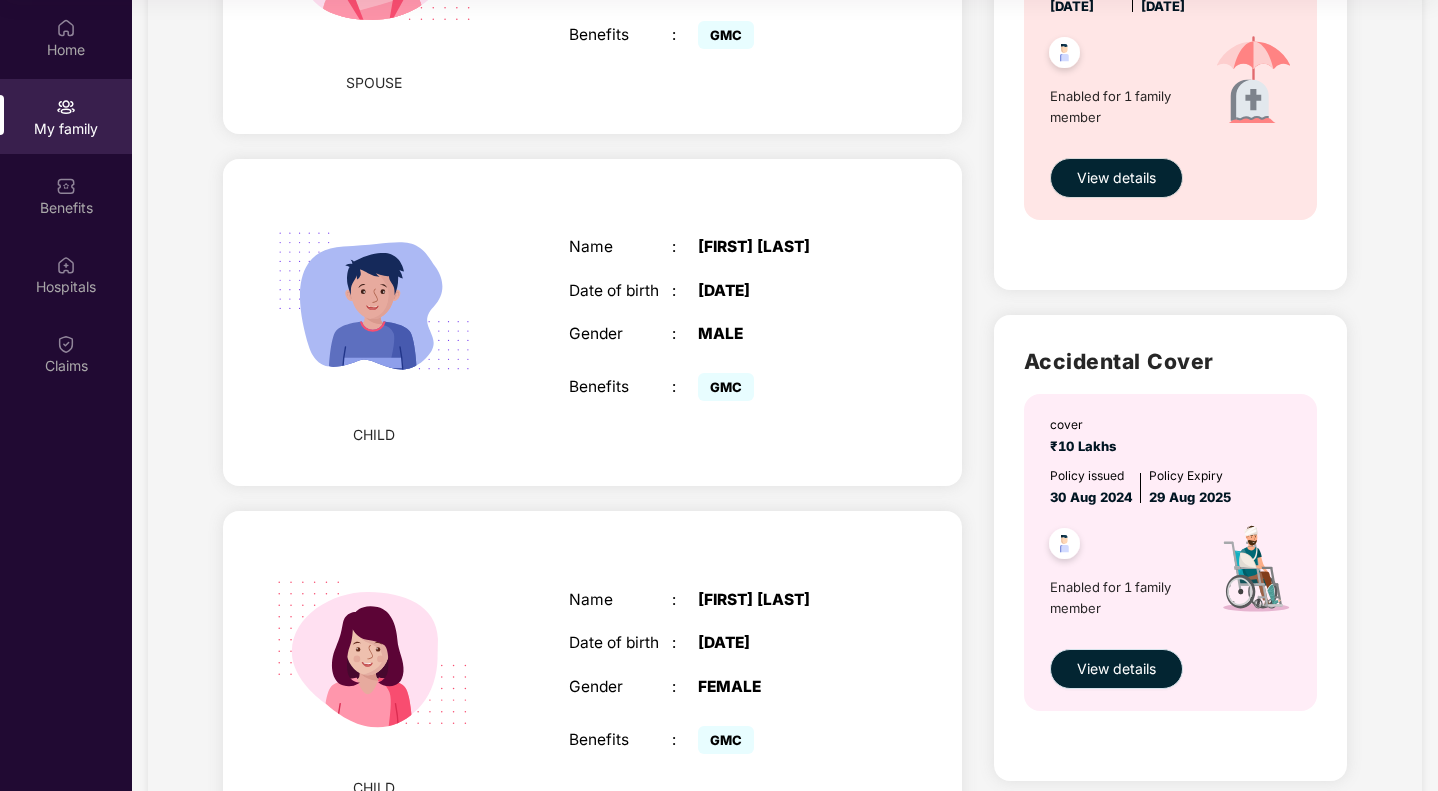 click on "View details" at bounding box center [1116, 669] 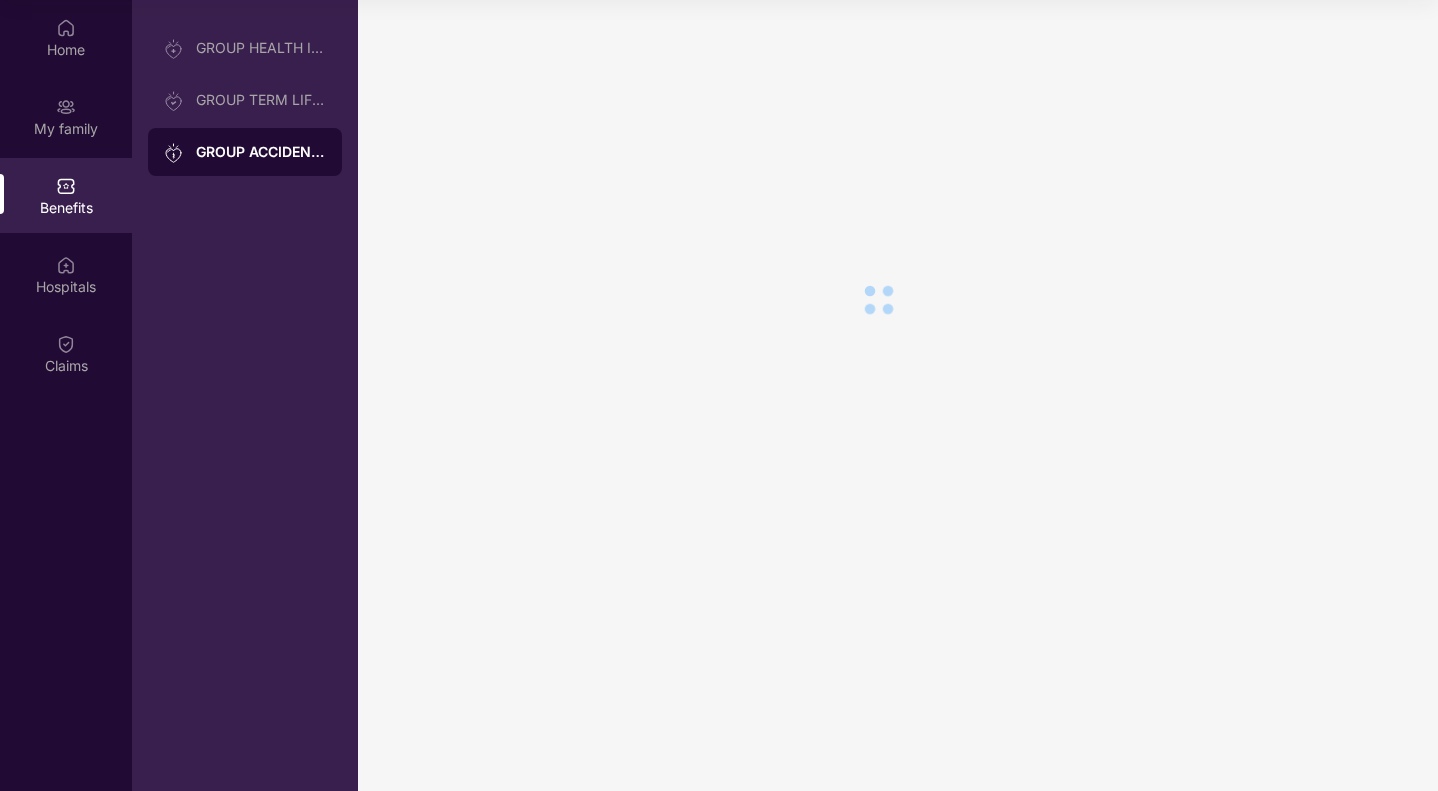 scroll, scrollTop: 0, scrollLeft: 0, axis: both 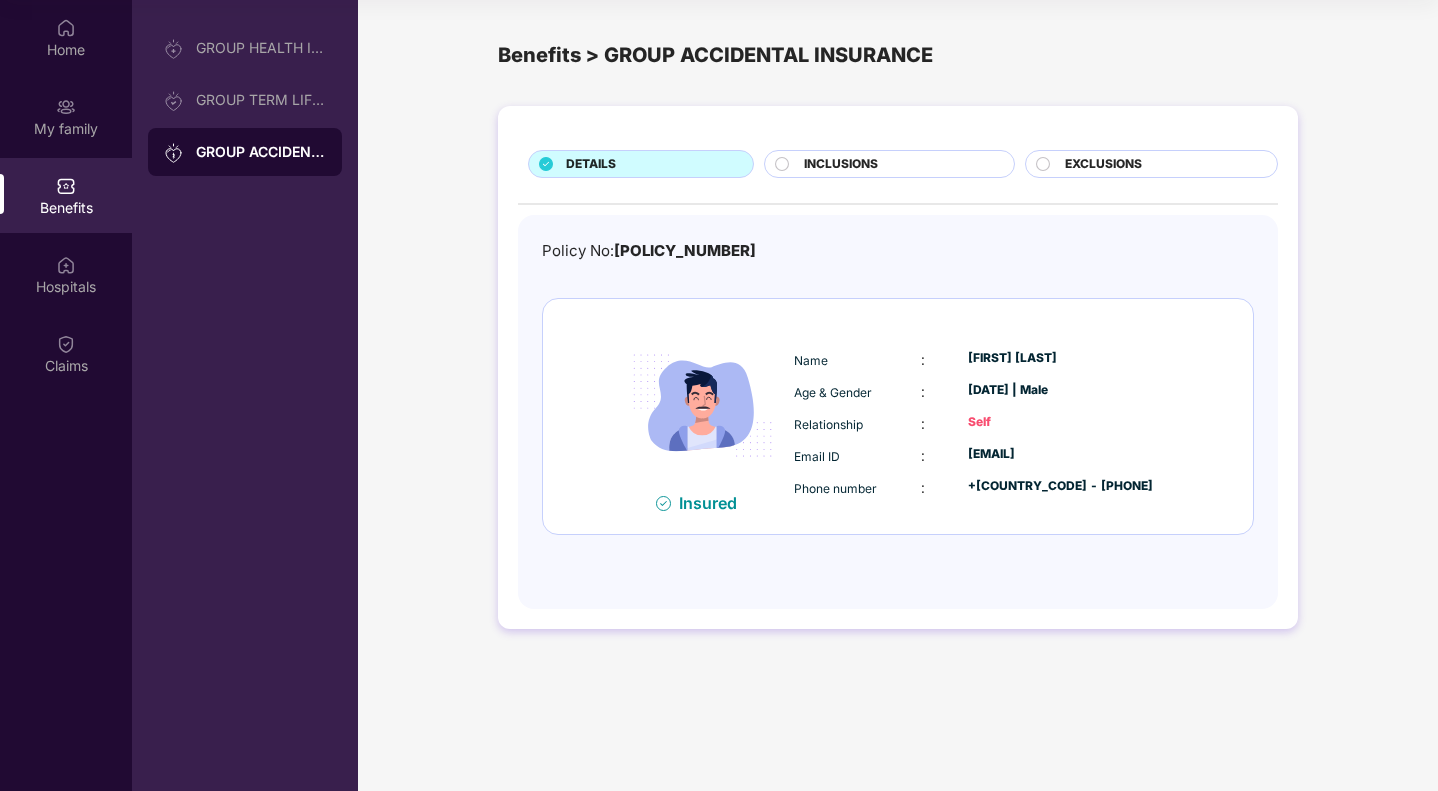 click on "INCLUSIONS" at bounding box center [841, 164] 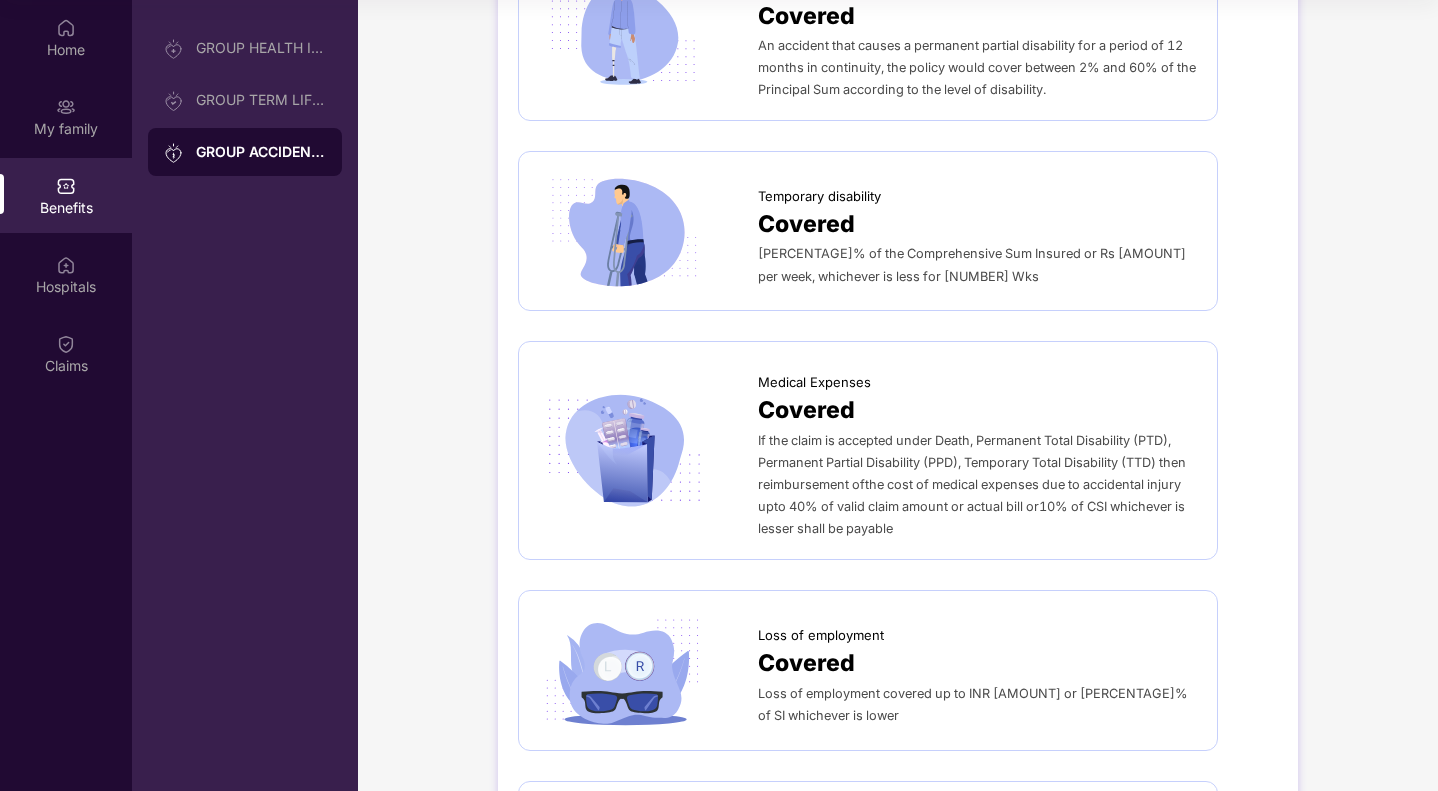 scroll, scrollTop: 700, scrollLeft: 0, axis: vertical 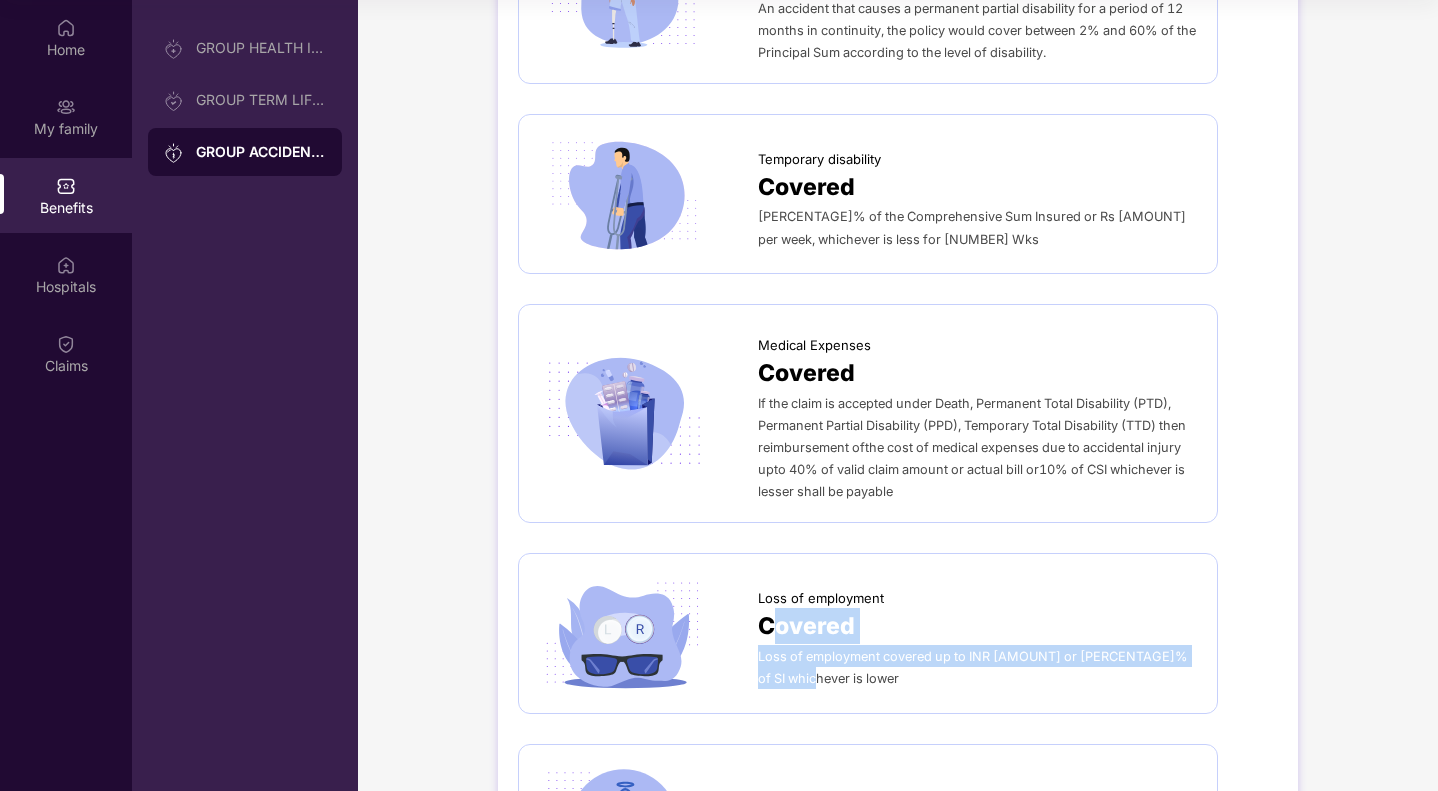 drag, startPoint x: 905, startPoint y: 678, endPoint x: 770, endPoint y: 630, distance: 143.27945 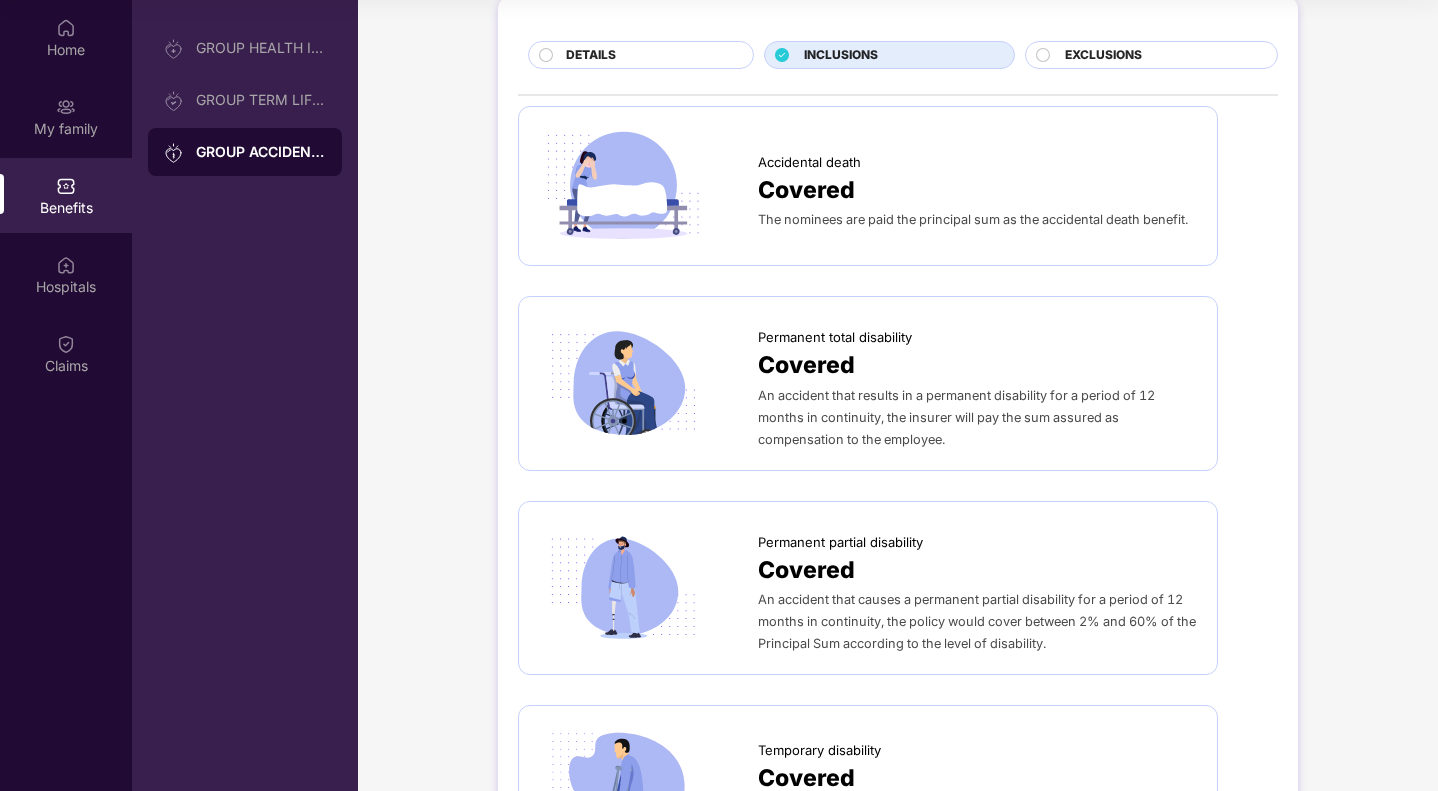 scroll, scrollTop: 0, scrollLeft: 0, axis: both 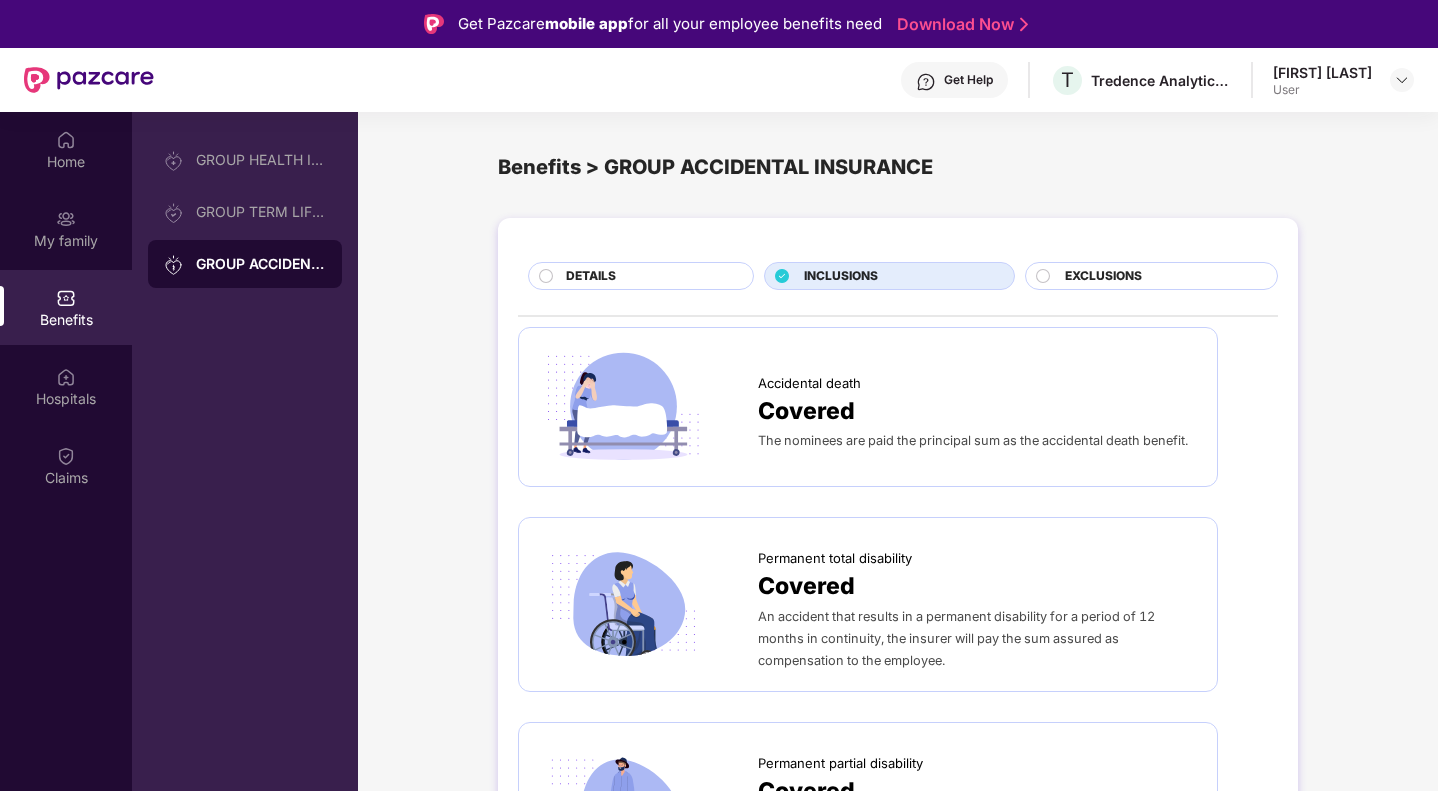 click on "EXCLUSIONS" at bounding box center [1161, 278] 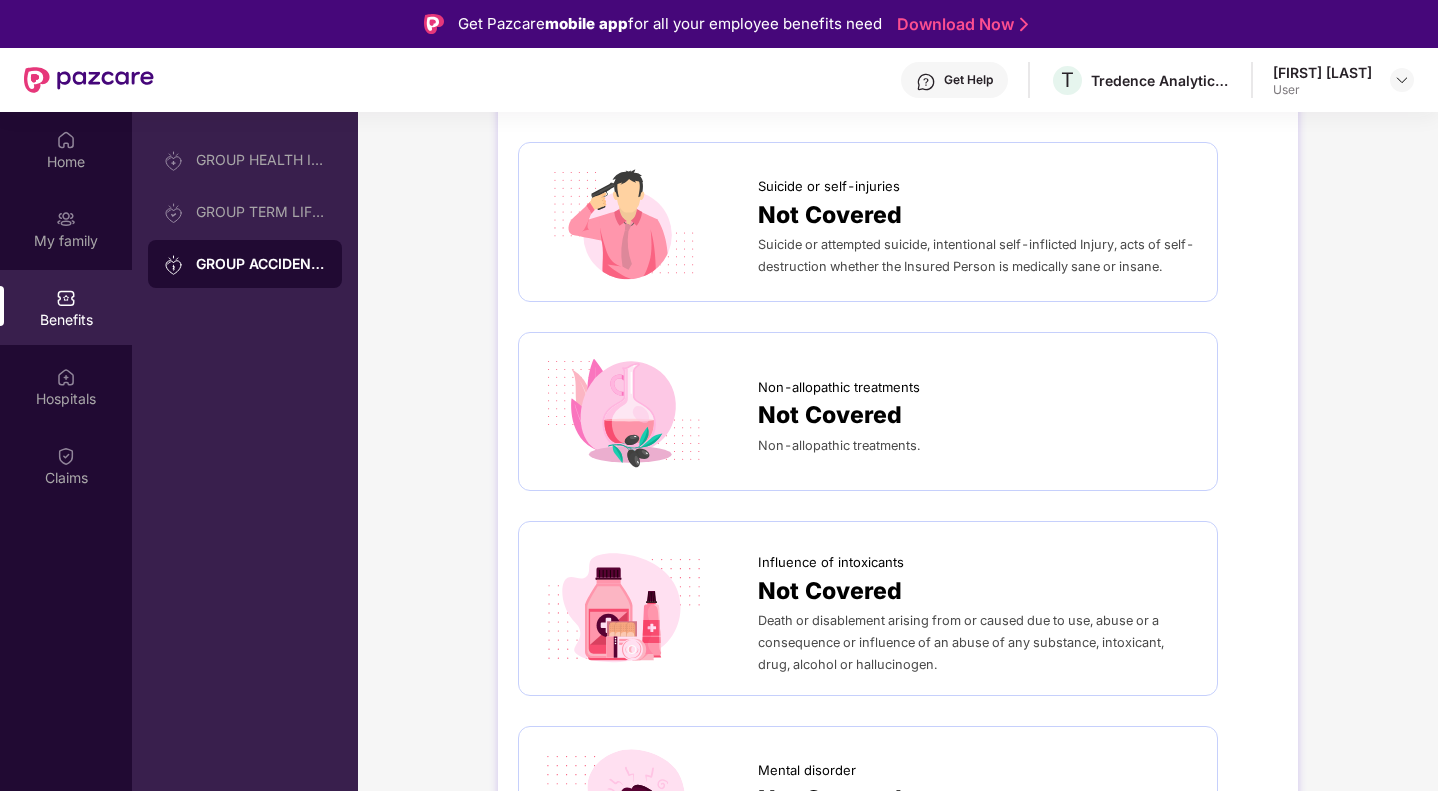 scroll, scrollTop: 1019, scrollLeft: 0, axis: vertical 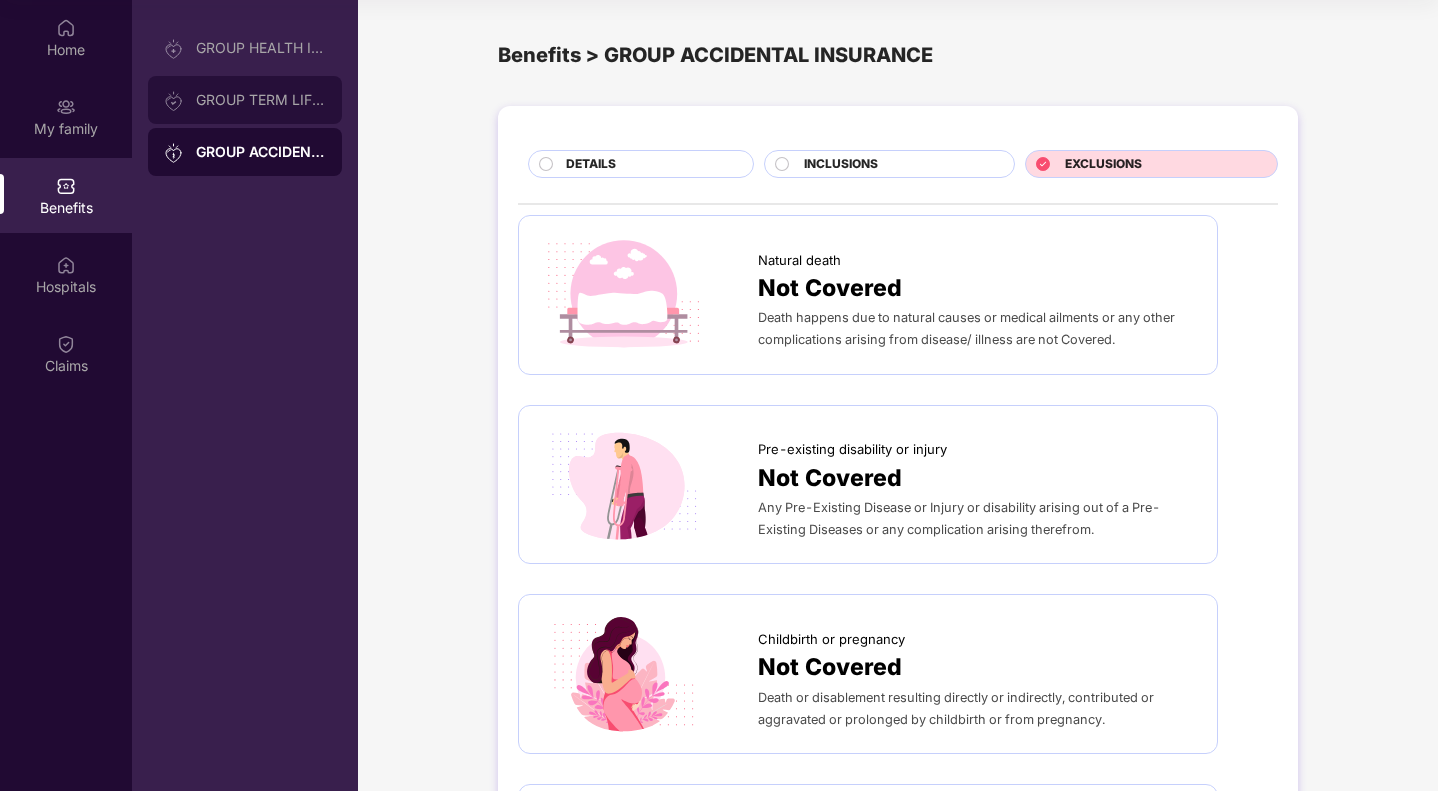 click on "GROUP TERM LIFE INSURANCE" at bounding box center (261, 100) 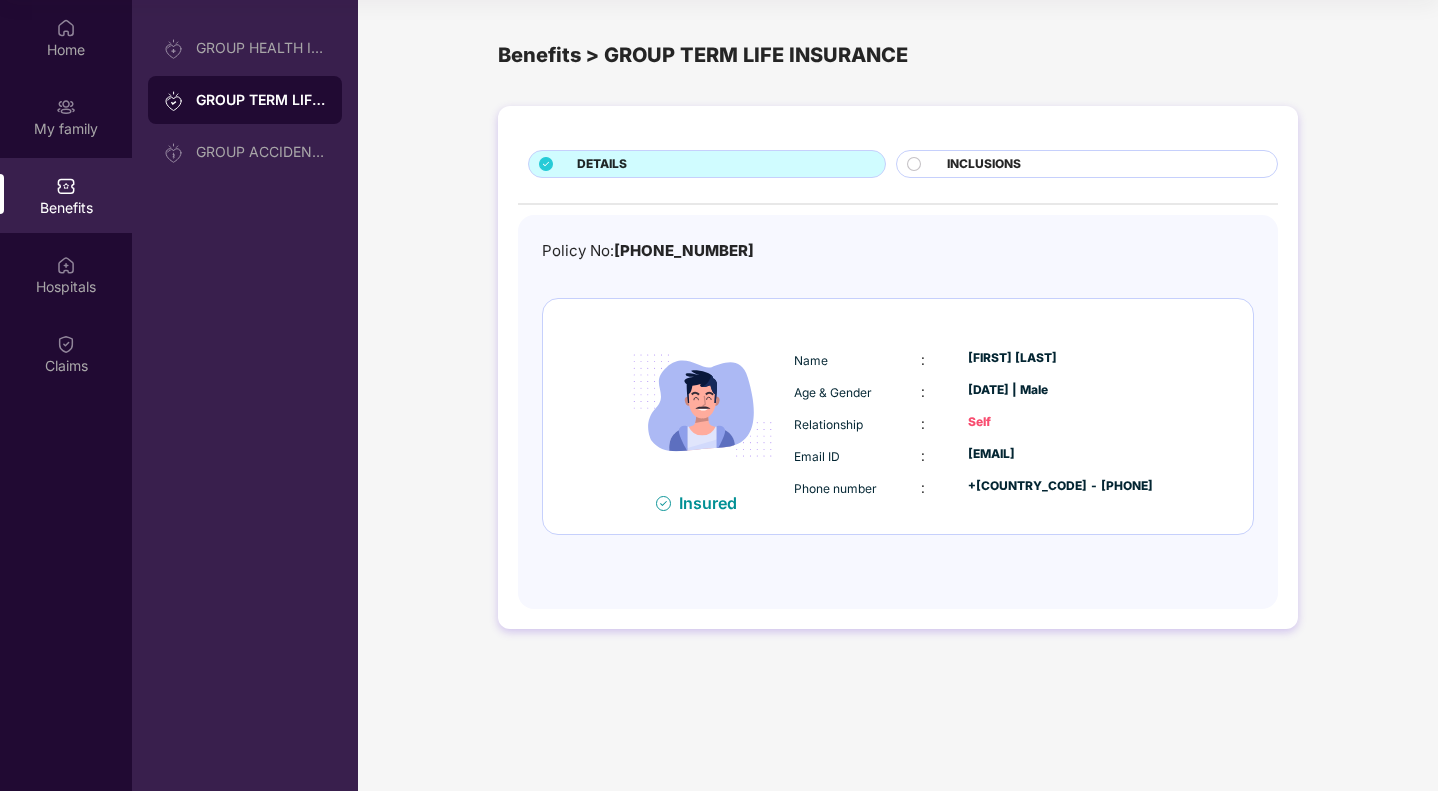 click on "INCLUSIONS" at bounding box center (984, 164) 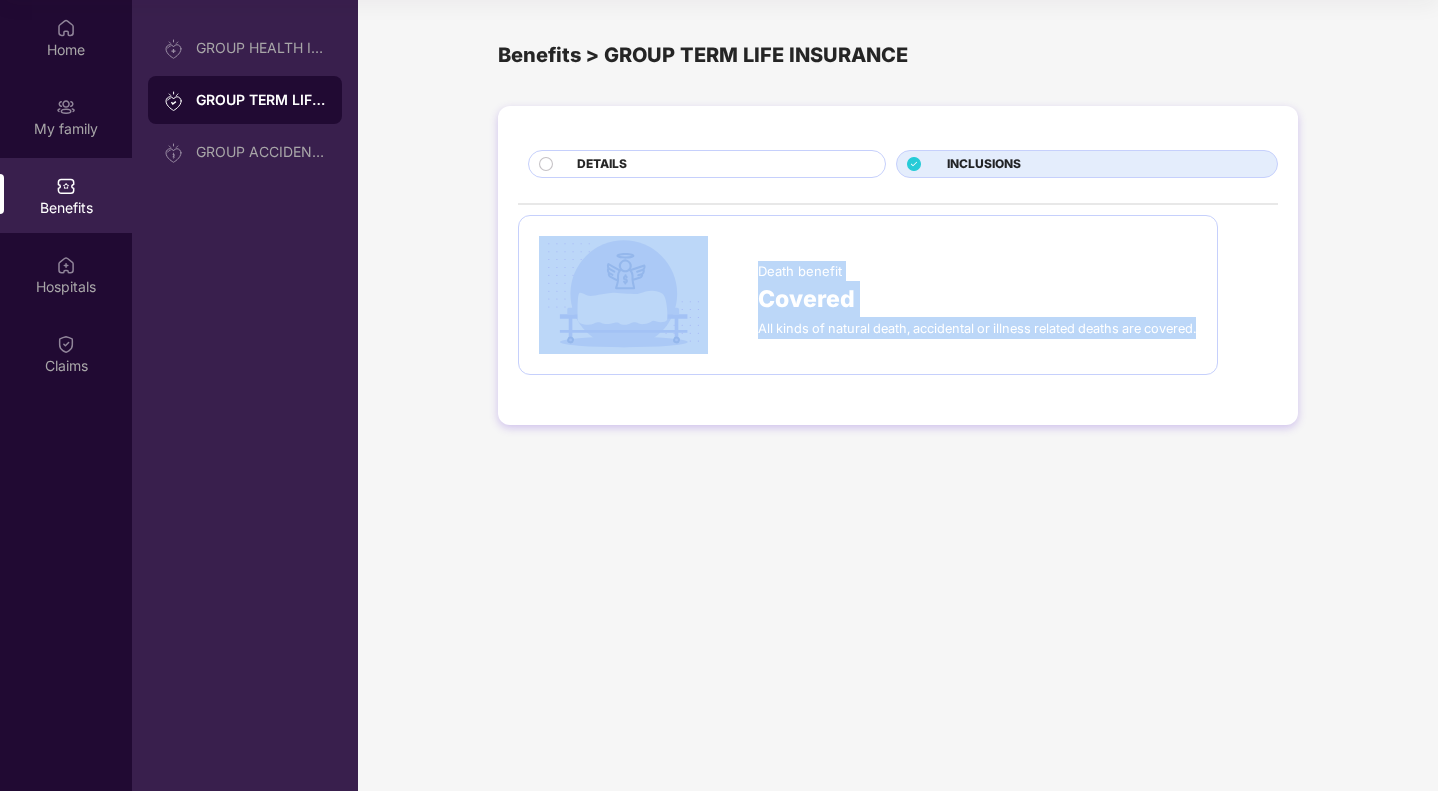 drag, startPoint x: 828, startPoint y: 343, endPoint x: 725, endPoint y: 249, distance: 139.44533 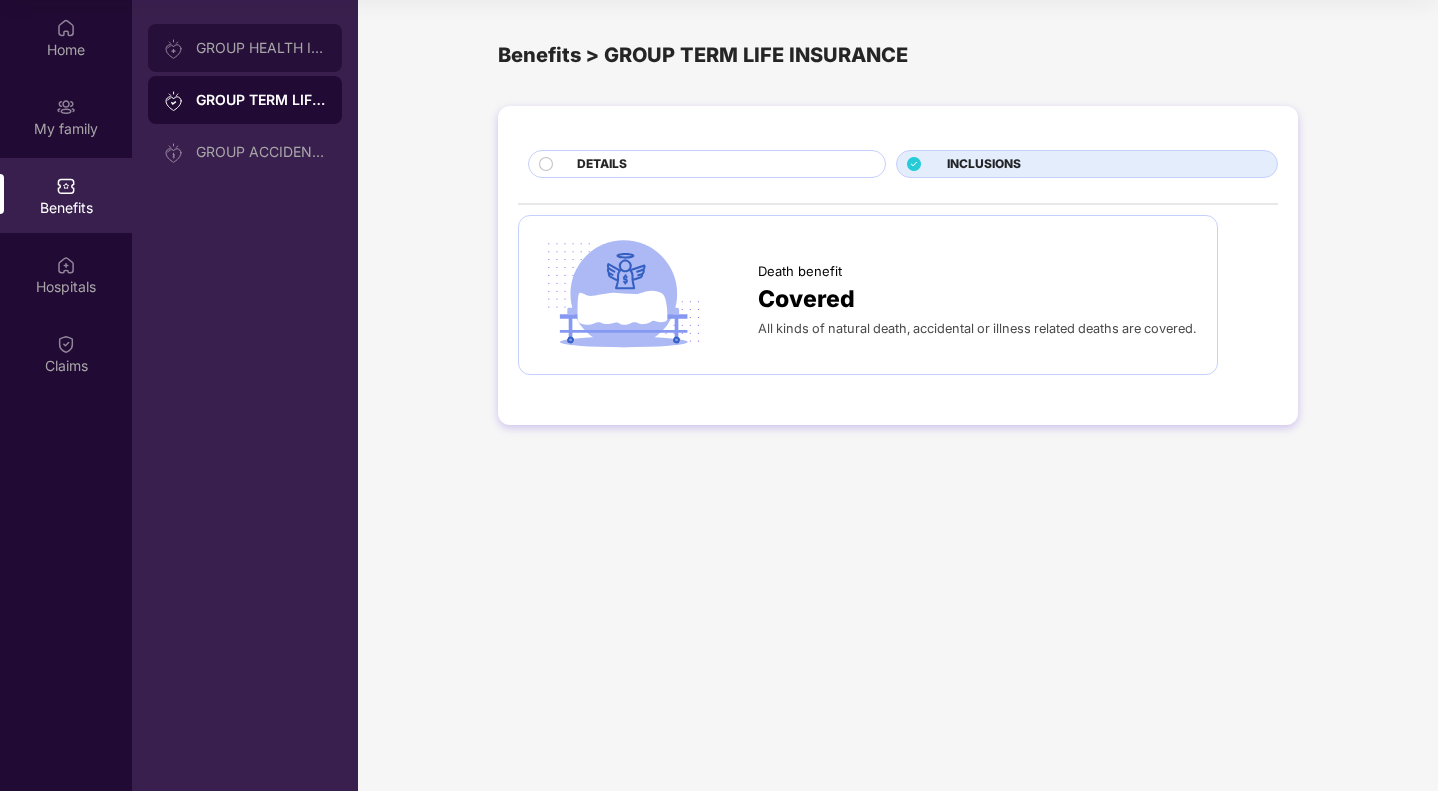 click on "GROUP HEALTH INSURANCE" at bounding box center [245, 48] 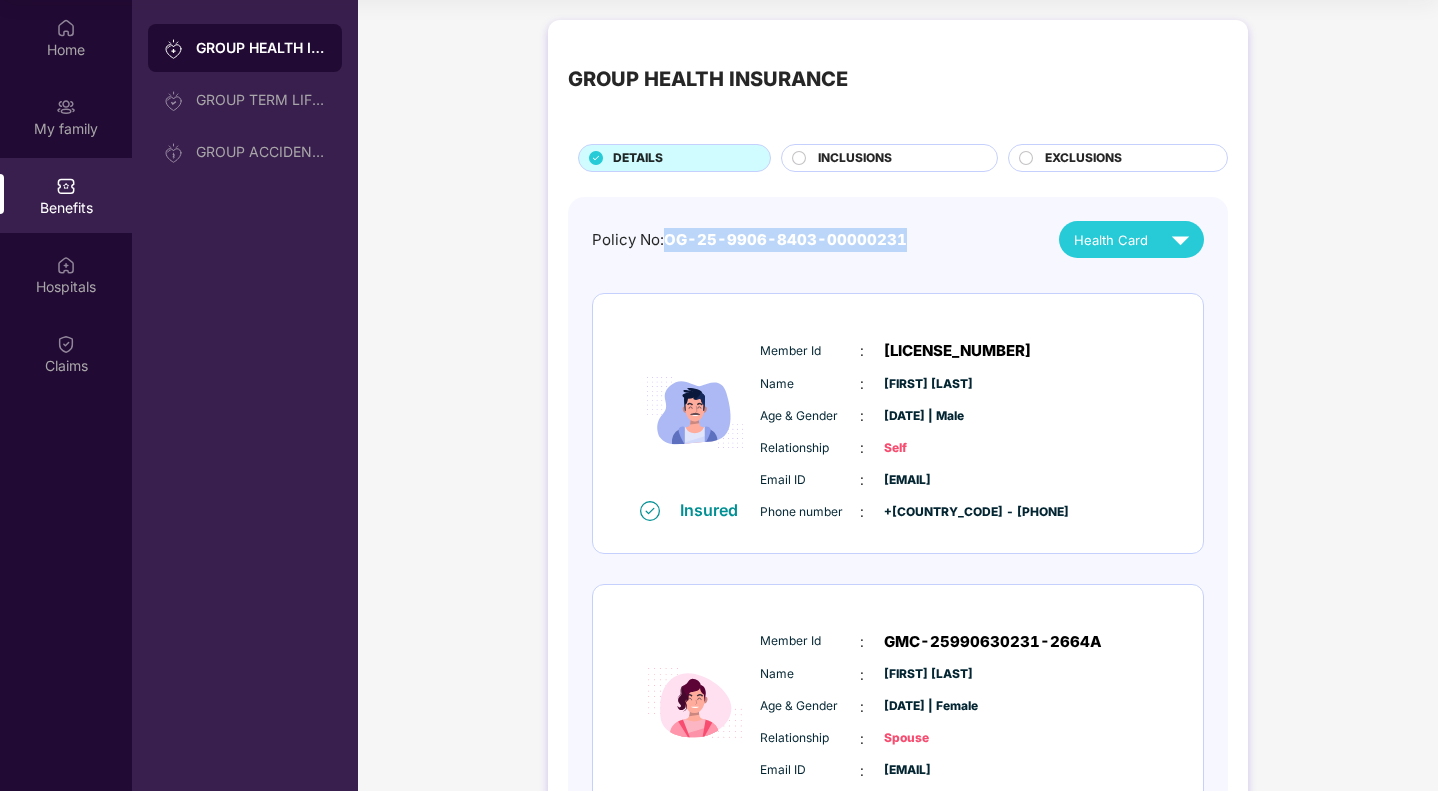 drag, startPoint x: 666, startPoint y: 236, endPoint x: 959, endPoint y: 235, distance: 293.0017 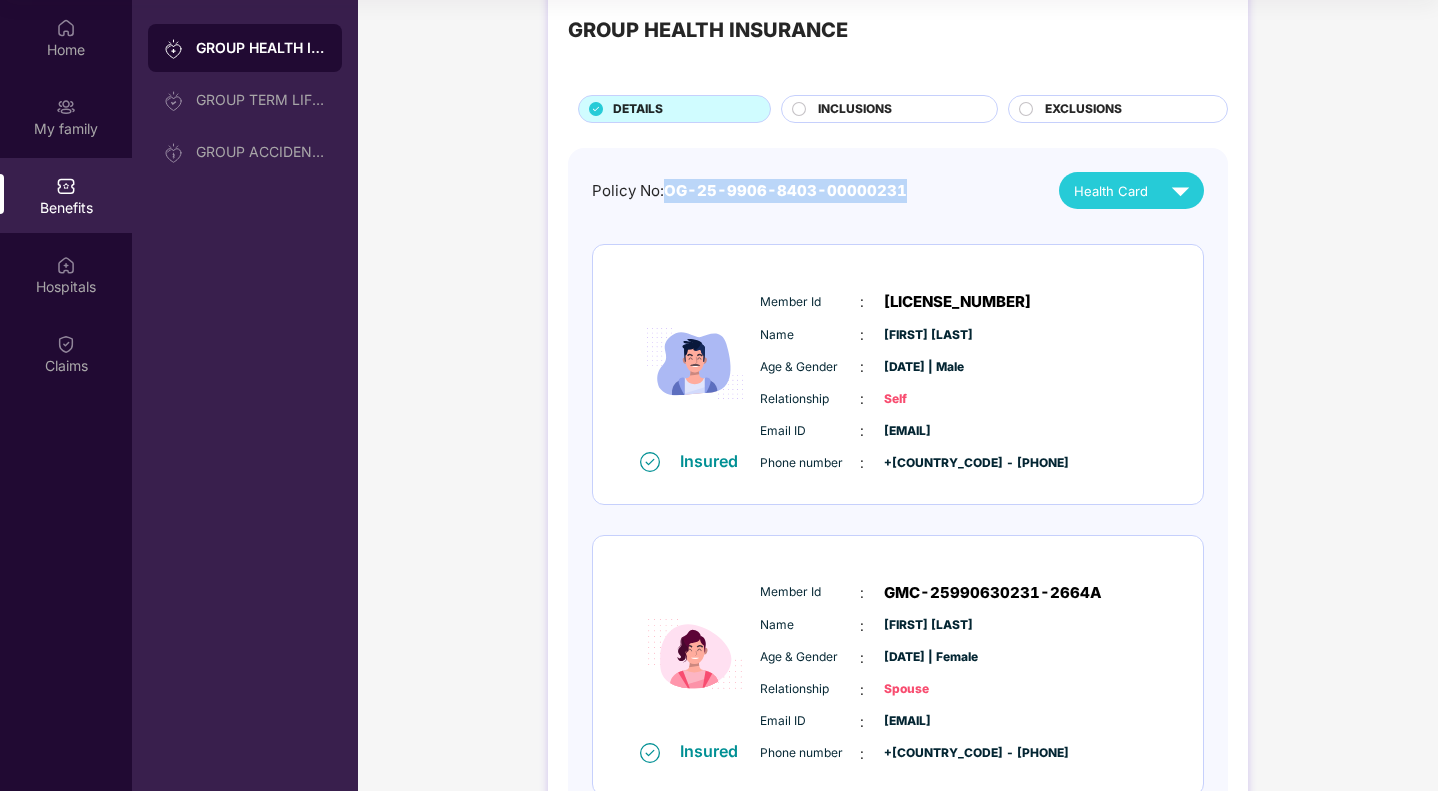scroll, scrollTop: 0, scrollLeft: 0, axis: both 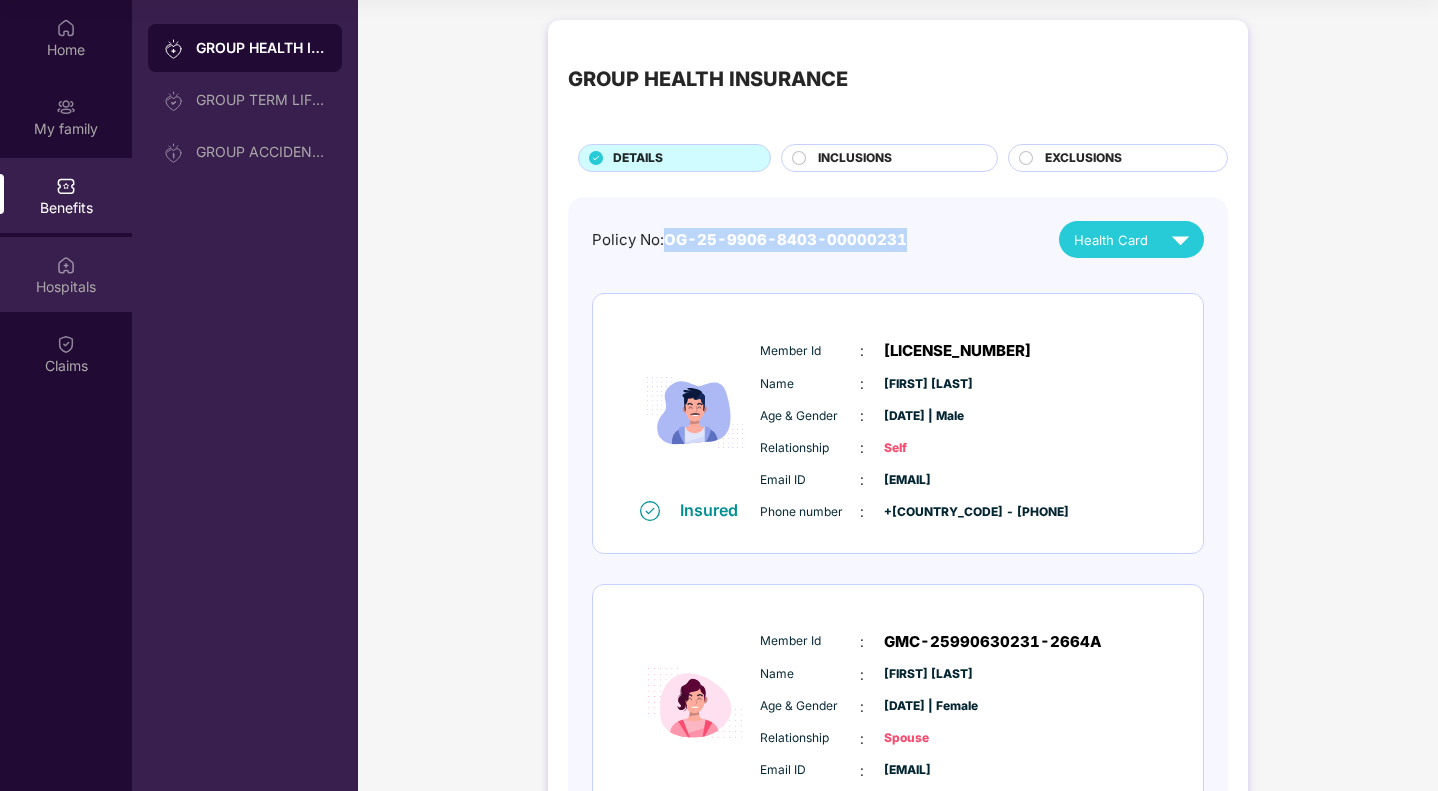 click at bounding box center [66, 265] 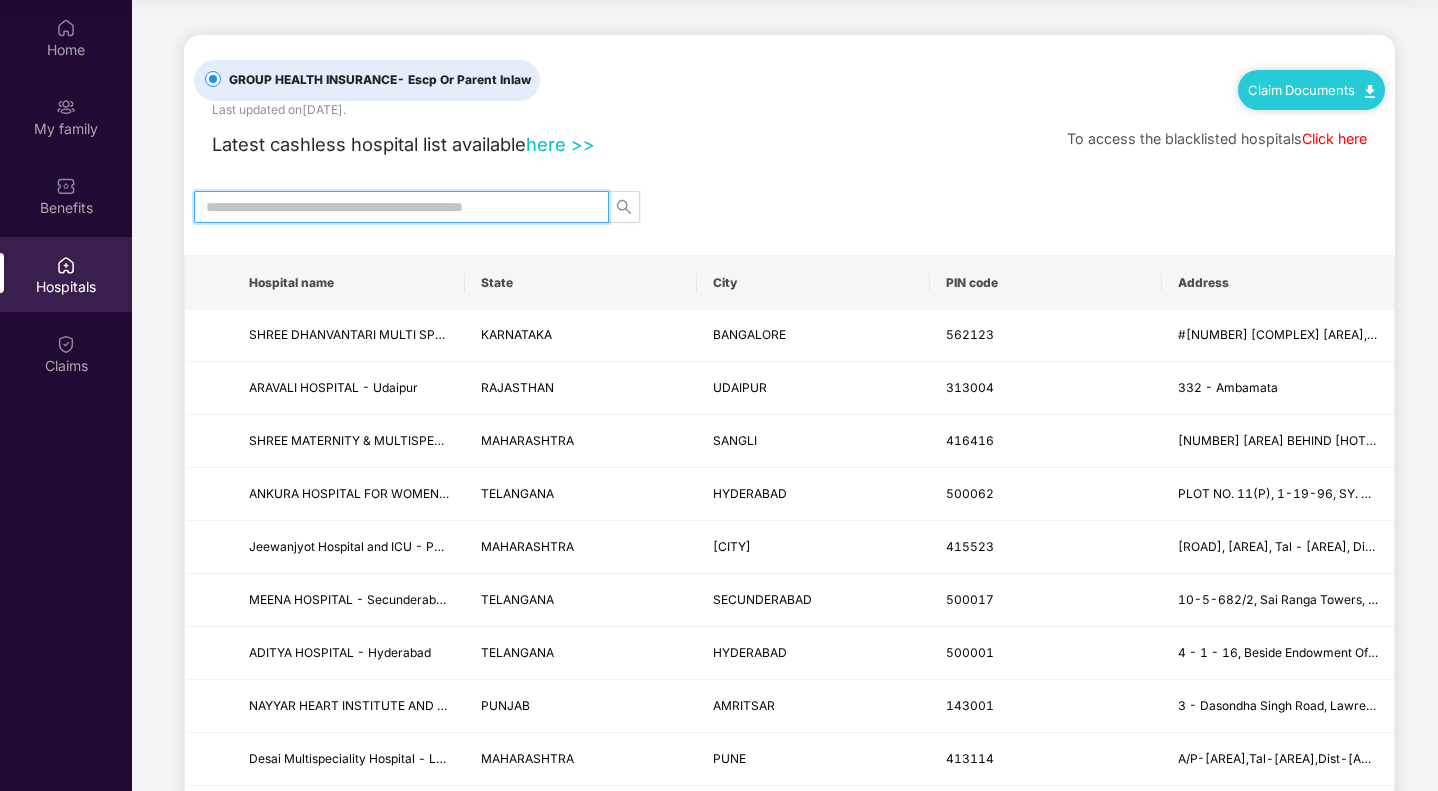click at bounding box center (393, 207) 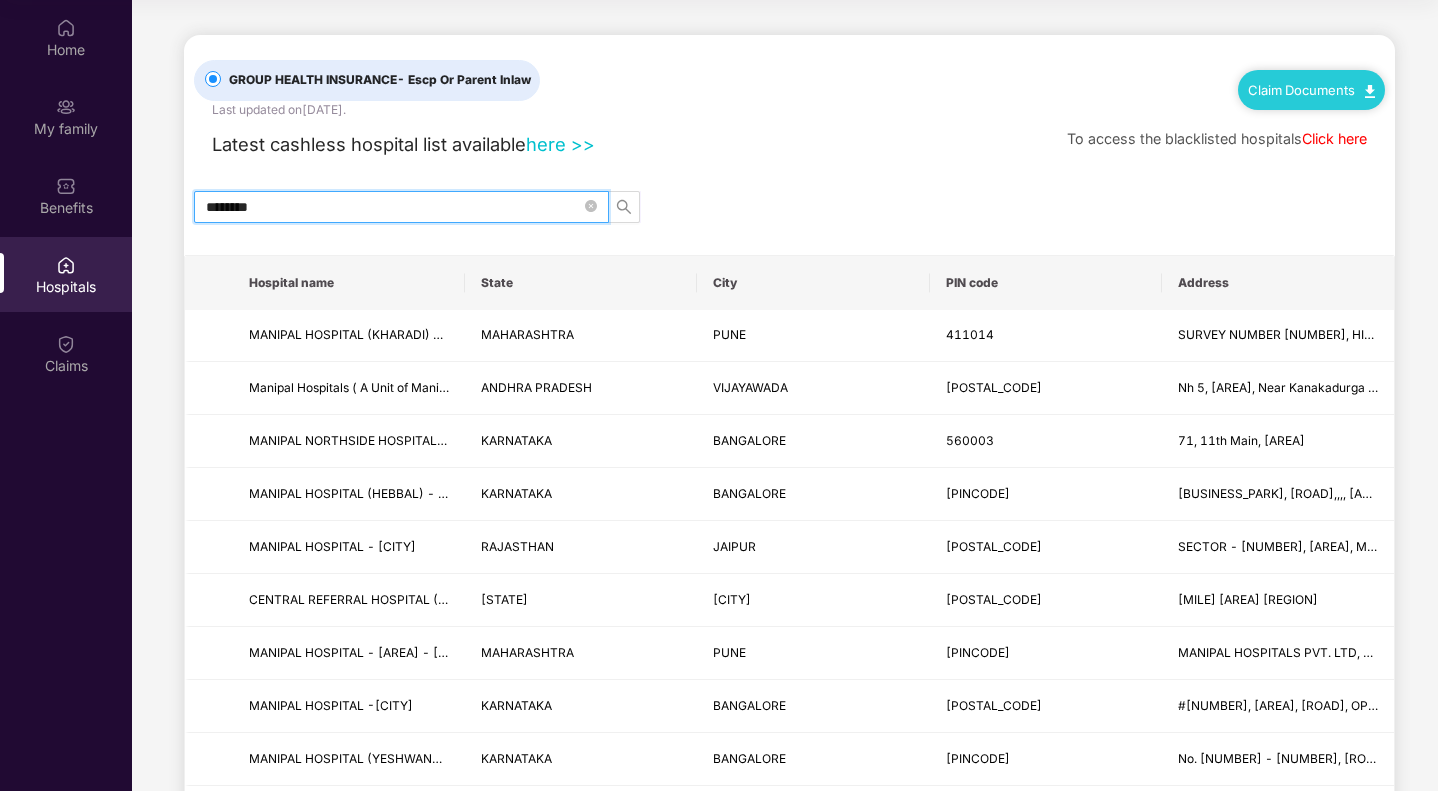 type on "*******" 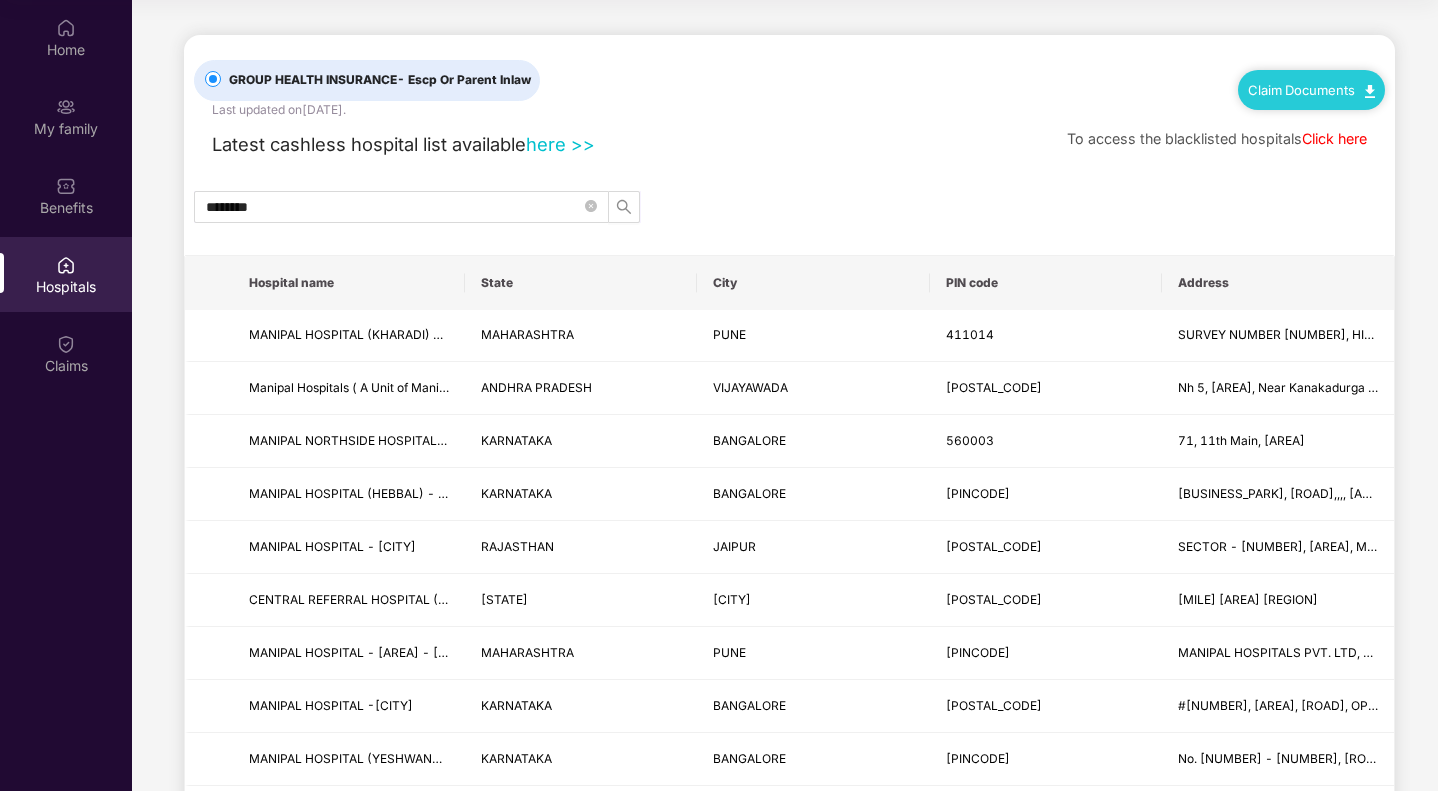 click on "City" at bounding box center [813, 283] 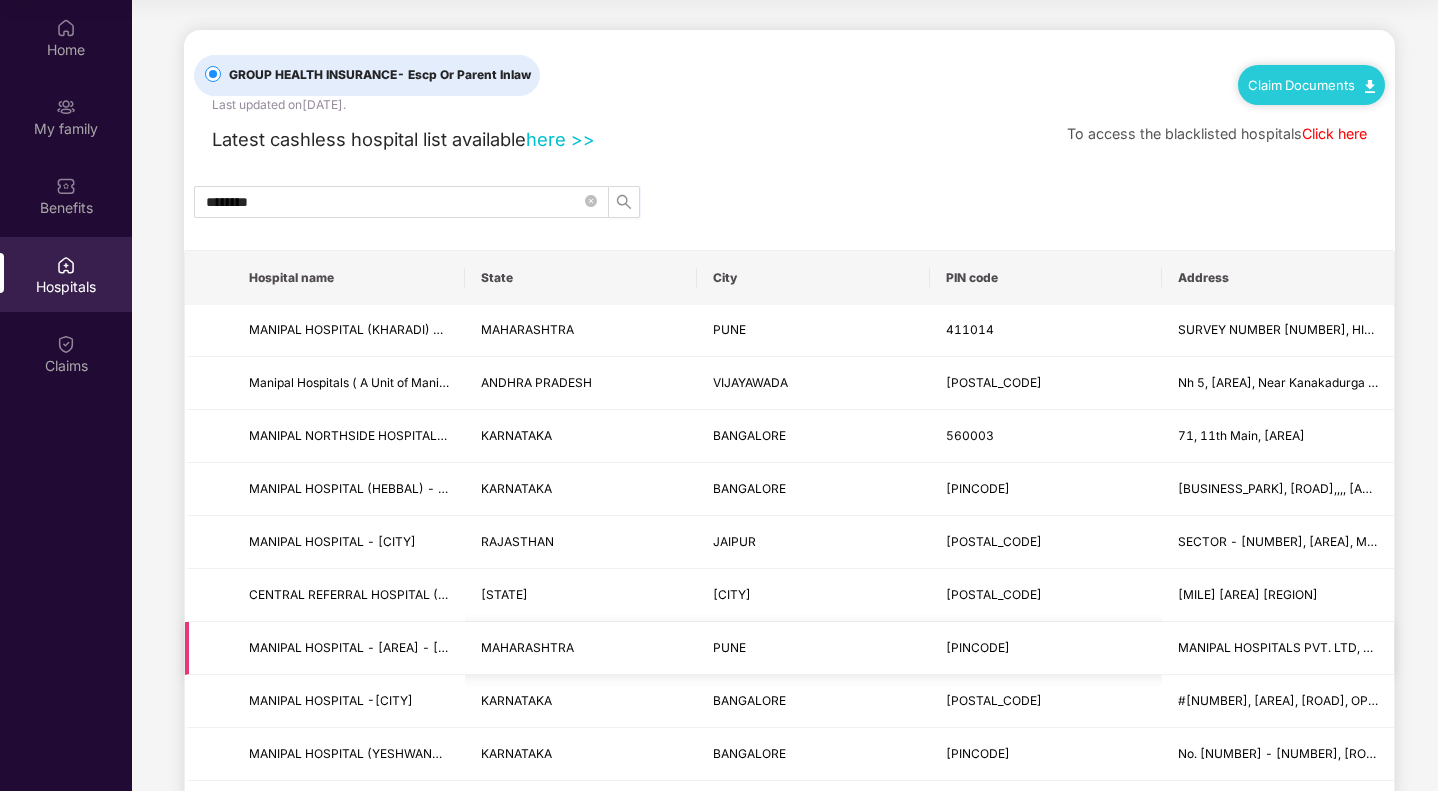 scroll, scrollTop: 0, scrollLeft: 0, axis: both 